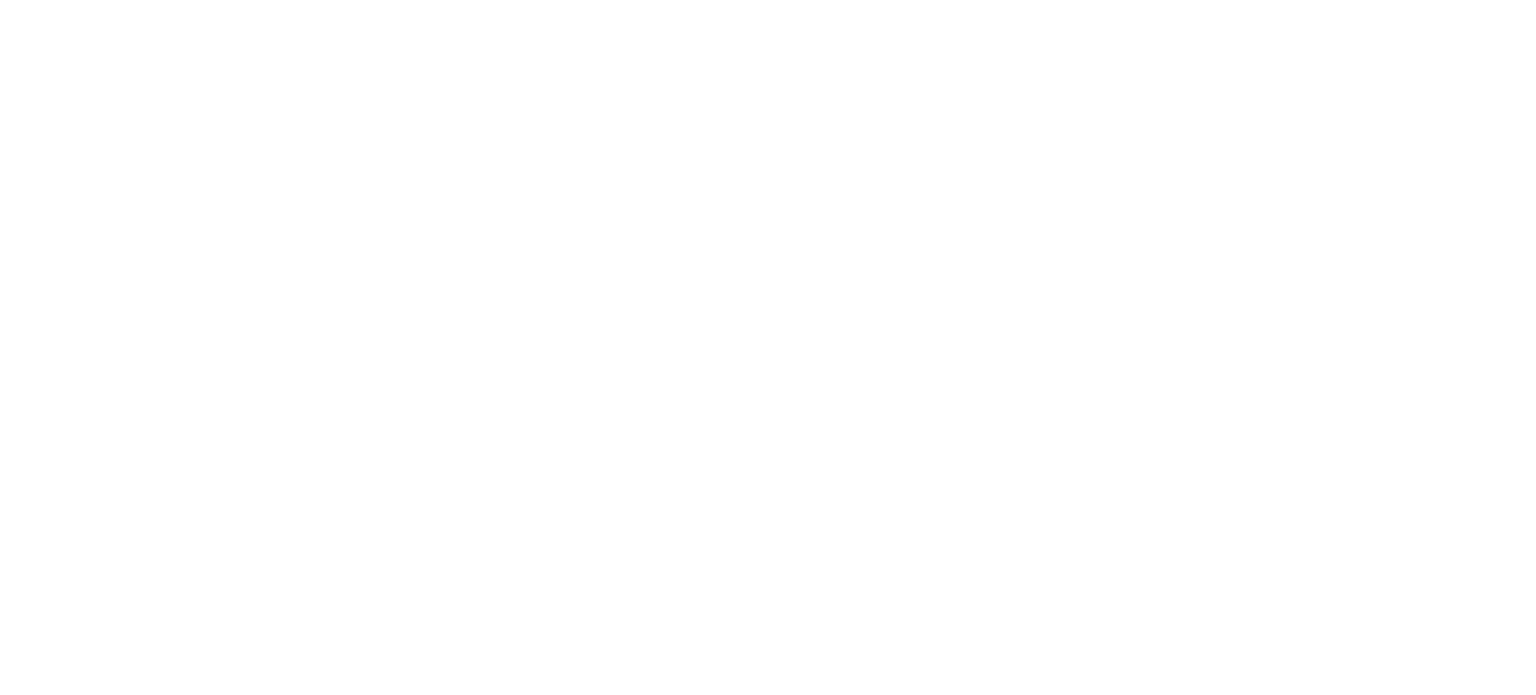 scroll, scrollTop: 0, scrollLeft: 0, axis: both 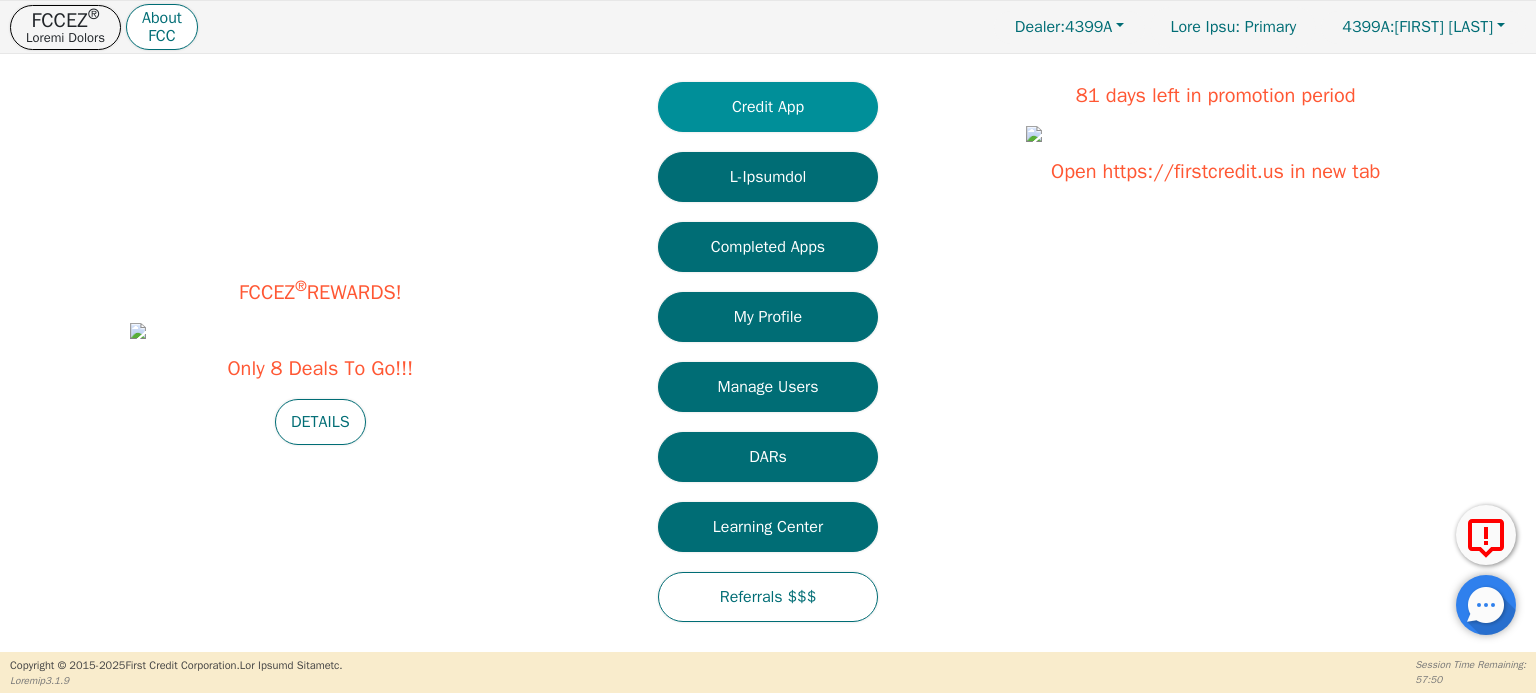 click on "Credit App" at bounding box center (768, 107) 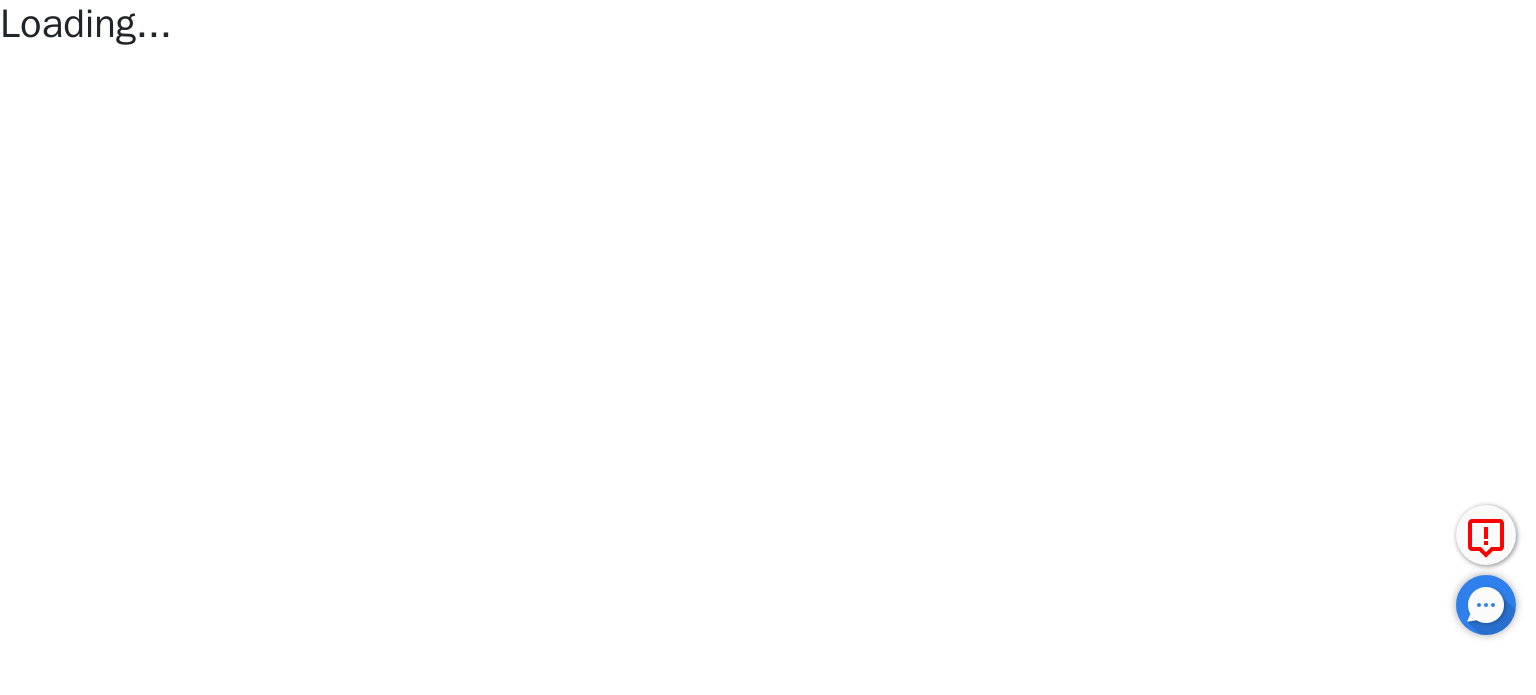 scroll, scrollTop: 0, scrollLeft: 0, axis: both 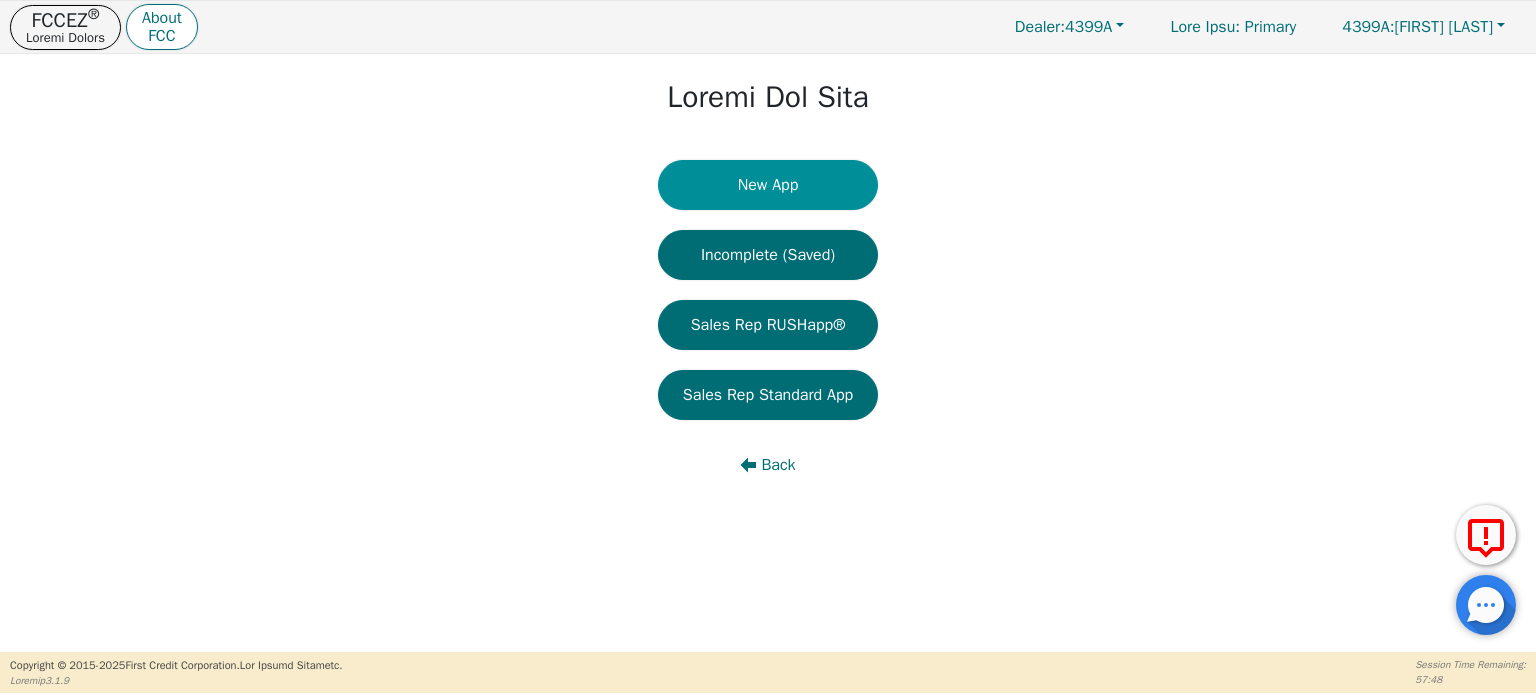 click on "New App" at bounding box center [768, 185] 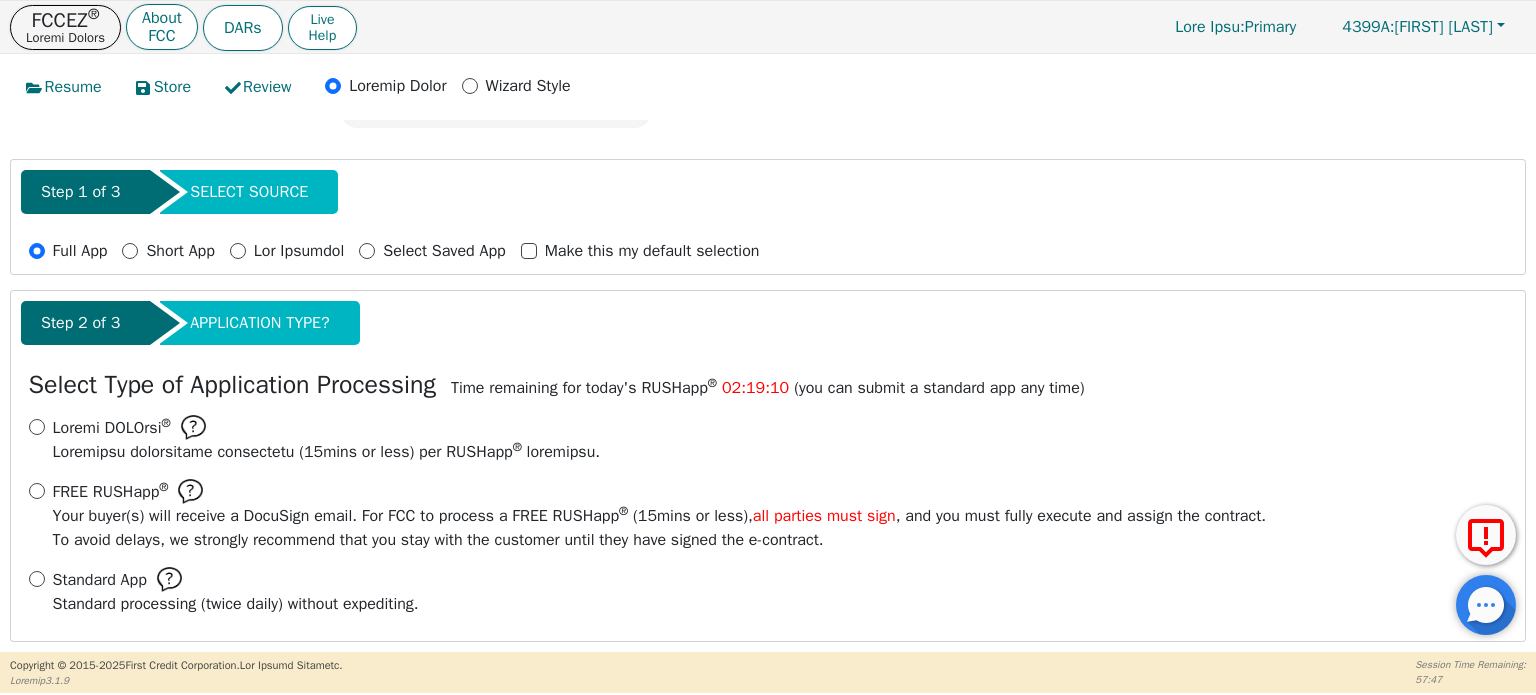 scroll, scrollTop: 124, scrollLeft: 0, axis: vertical 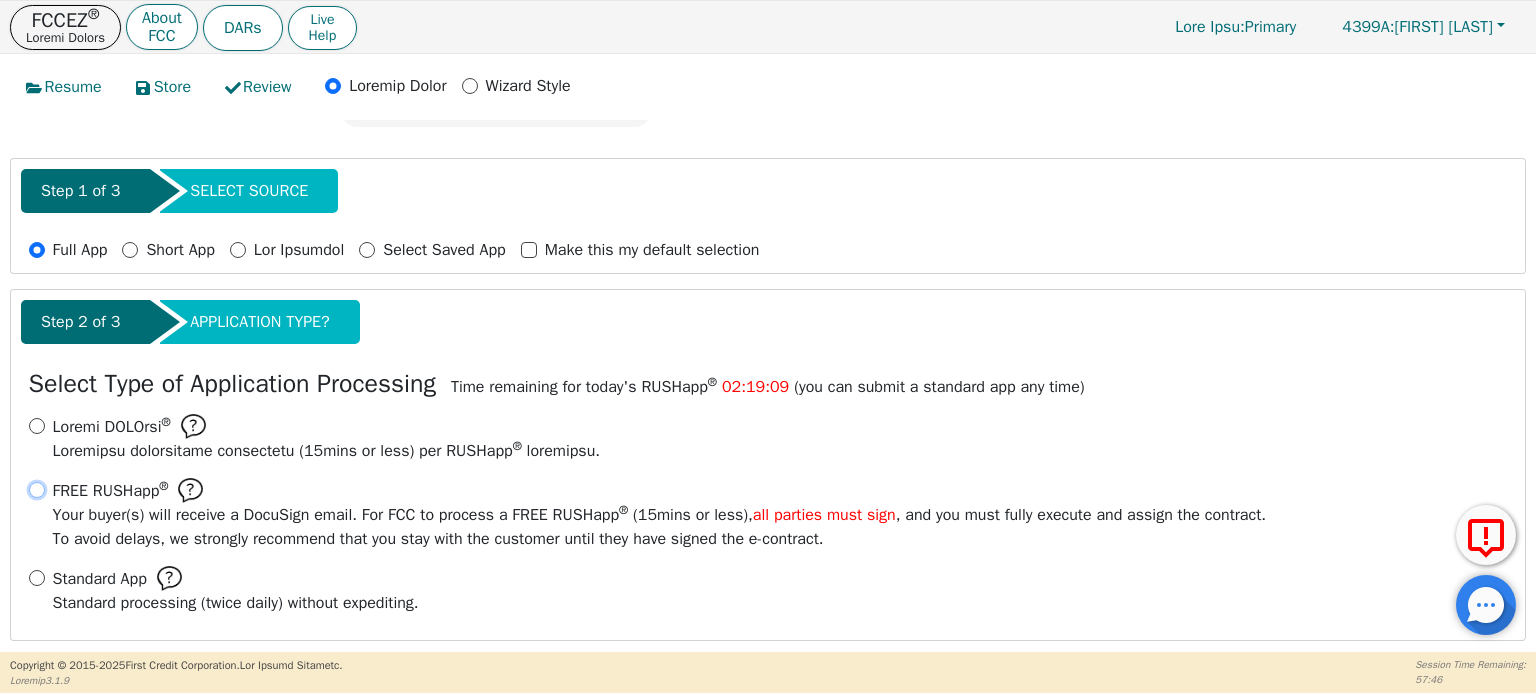 click on "FREE RUSHapp ® Your buyer(s) will receive a DocuSign email. For FCC to process a FREE RUSHapp ®   ( 15  mins or less),  all parties must sign , and you must fully execute and assign the contract. To avoid delays, we strongly recommend that you stay with the customer until they have signed the e-contract." at bounding box center [37, 490] 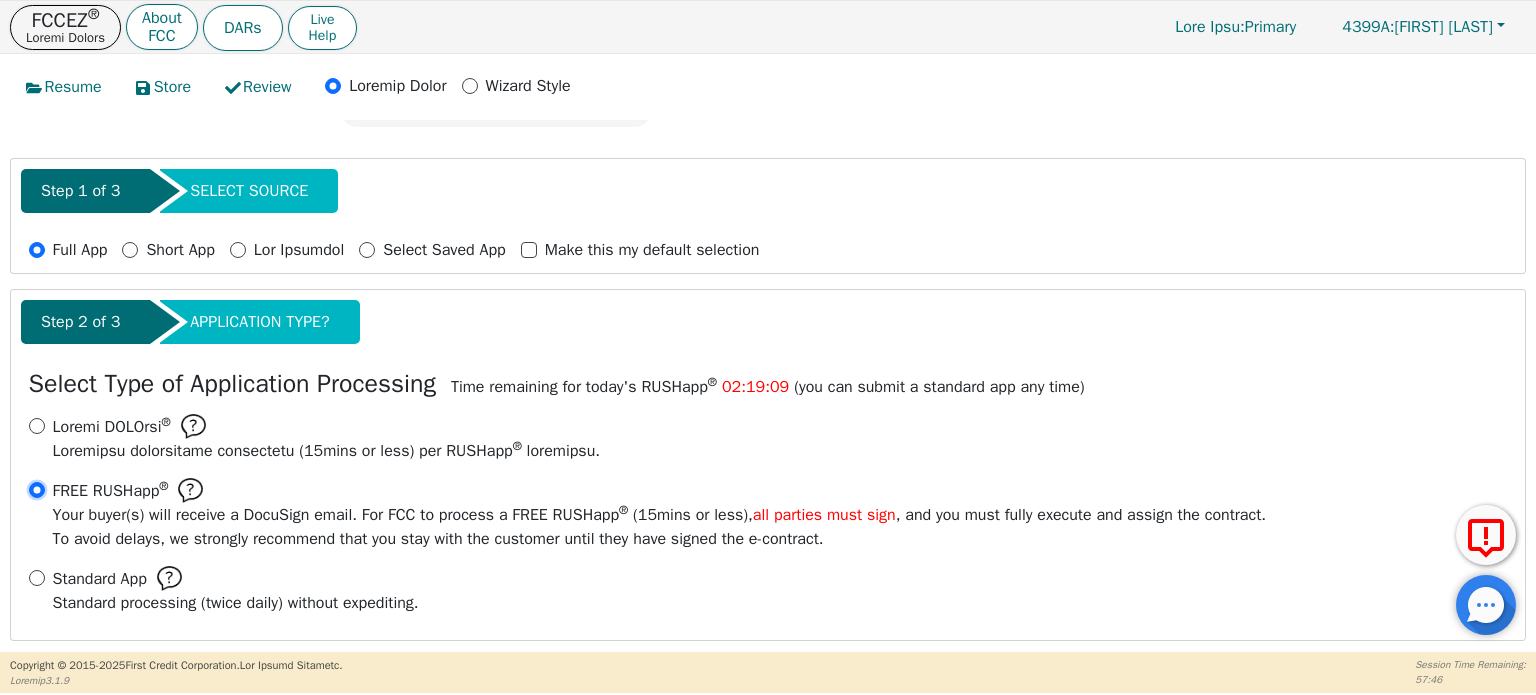 radio on "true" 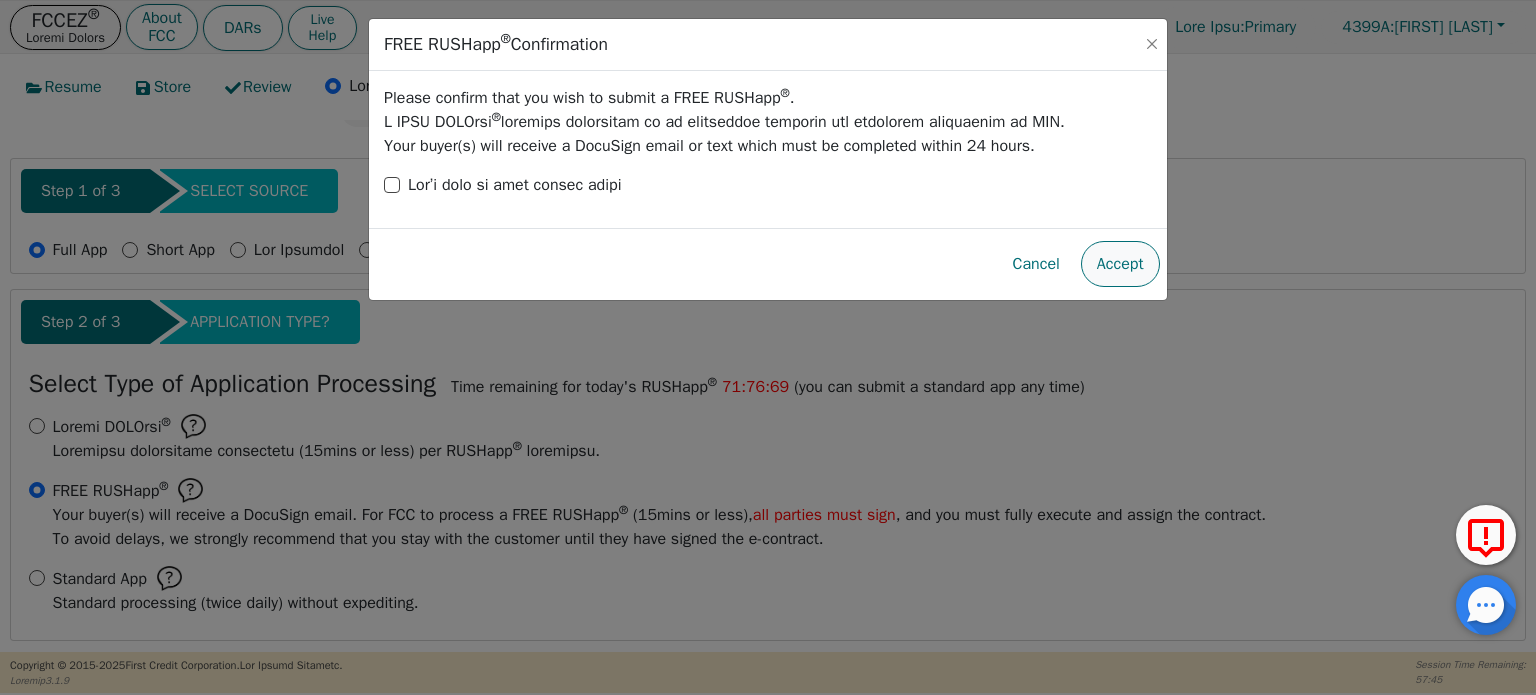 click on "Accept" at bounding box center (1120, 264) 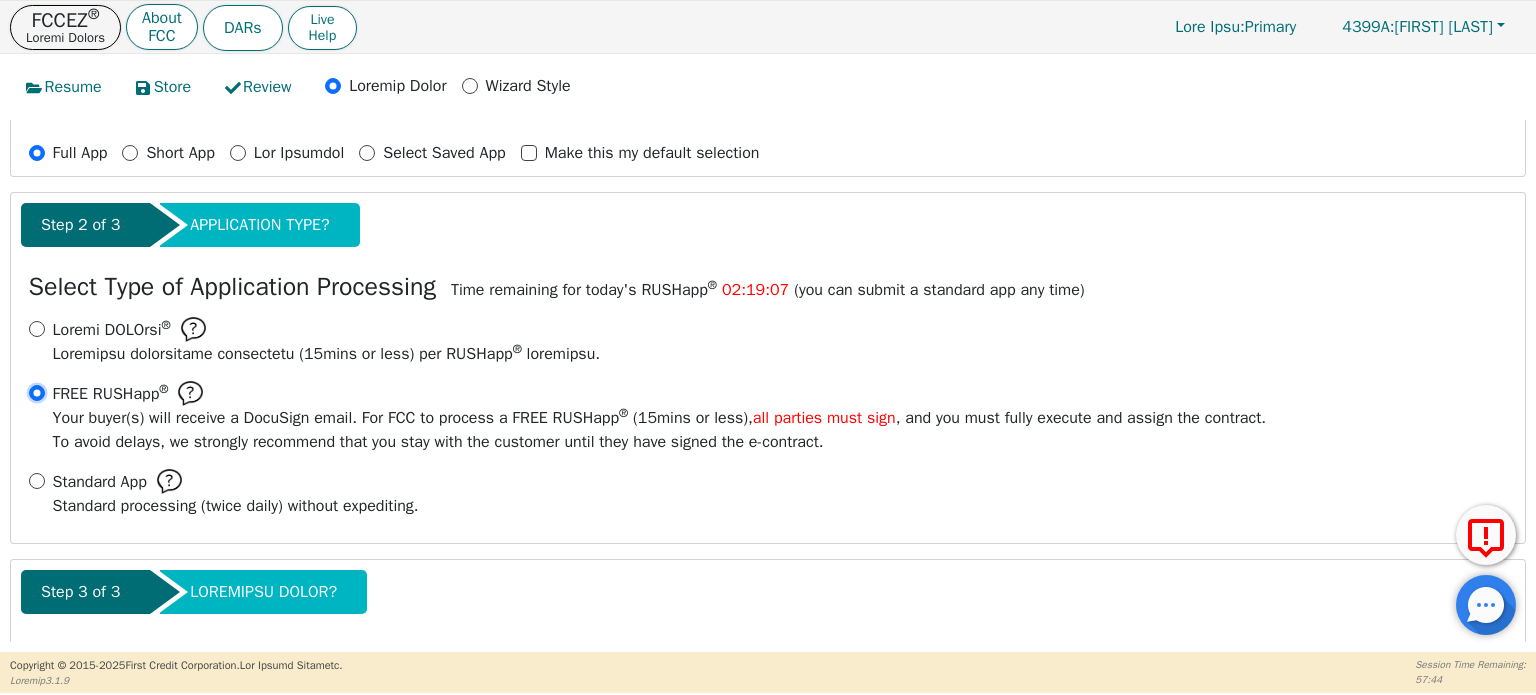 scroll, scrollTop: 303, scrollLeft: 0, axis: vertical 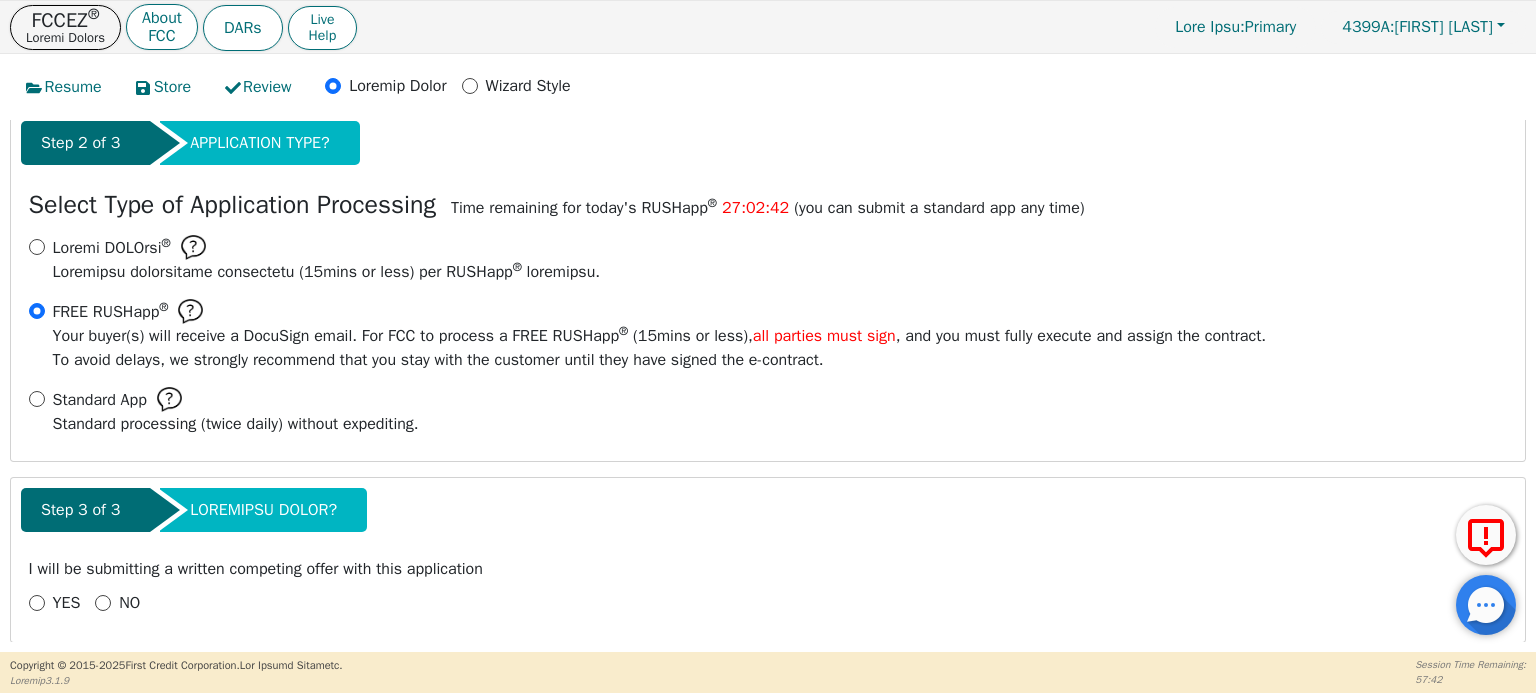 click on "LOR IP" at bounding box center [768, 603] 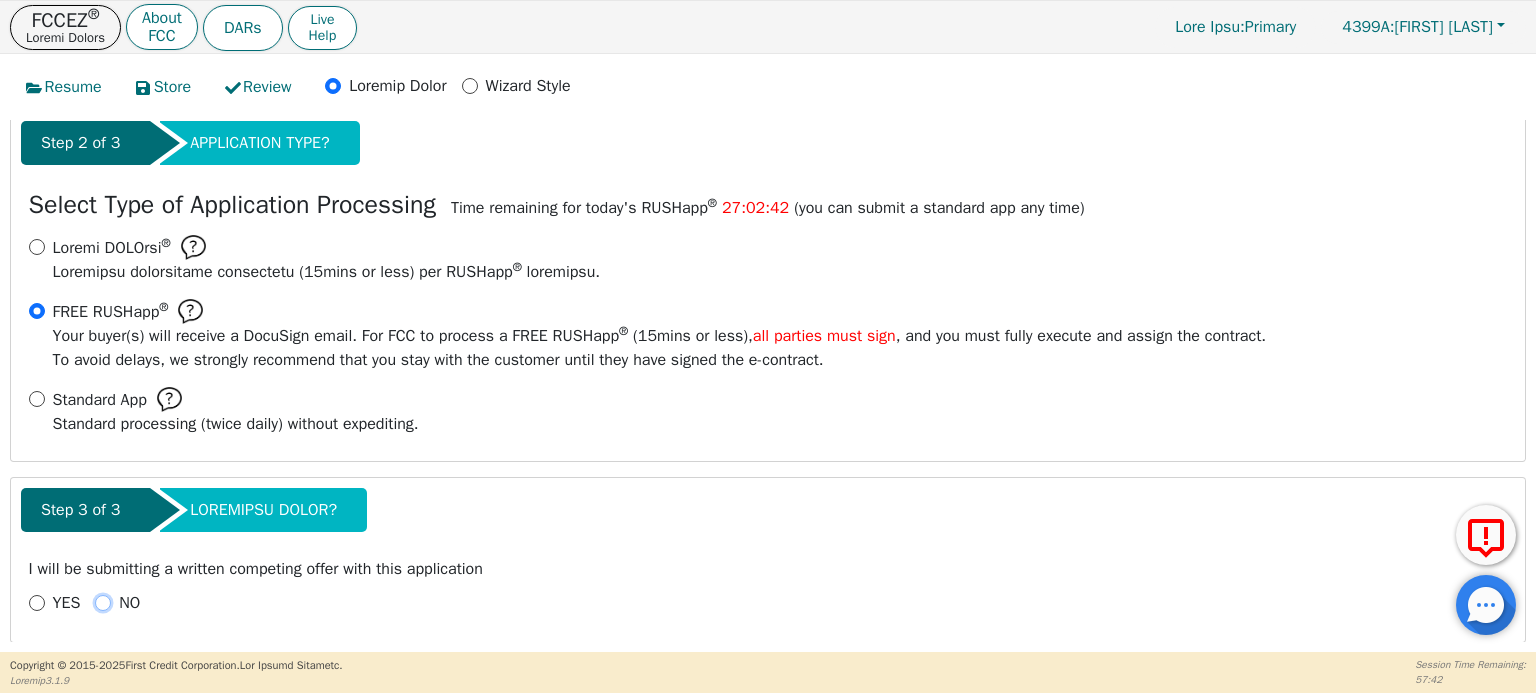 click on "NO" at bounding box center [103, 603] 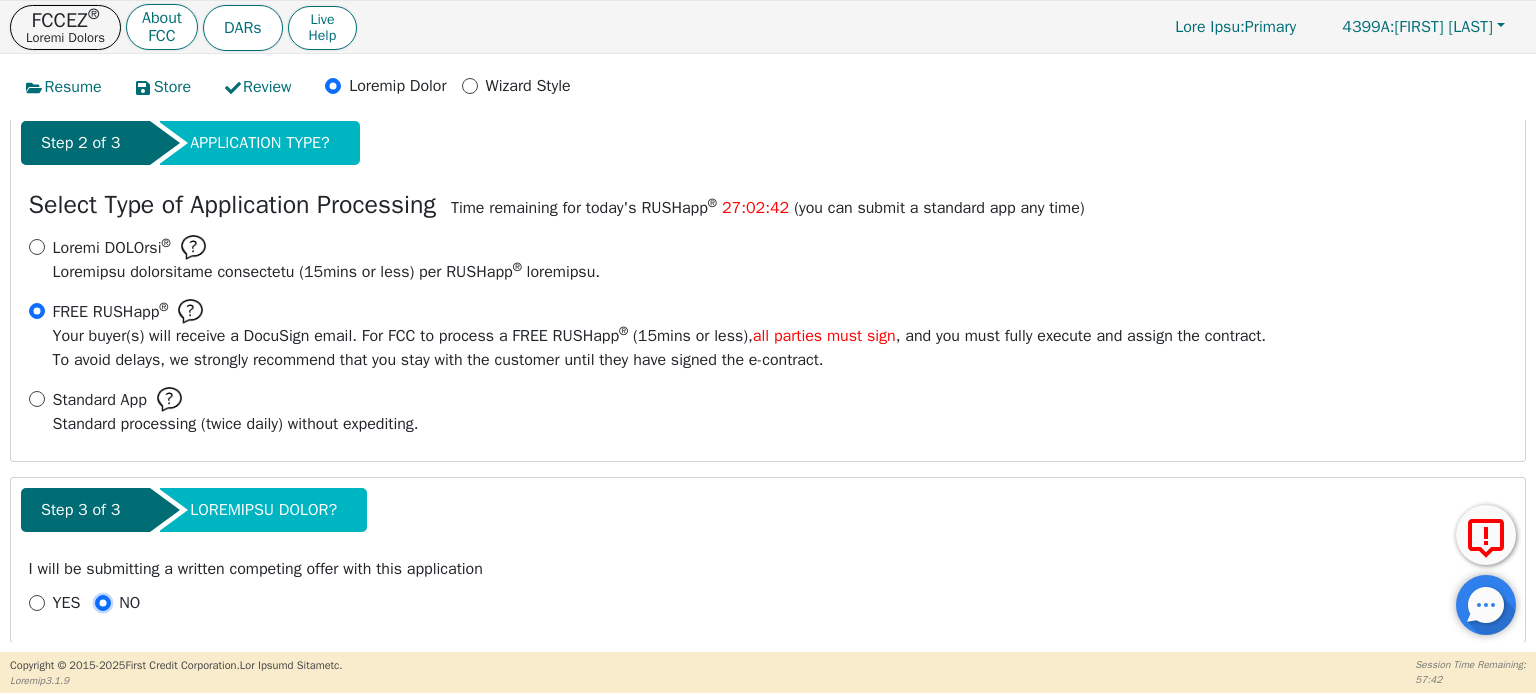 radio on "true" 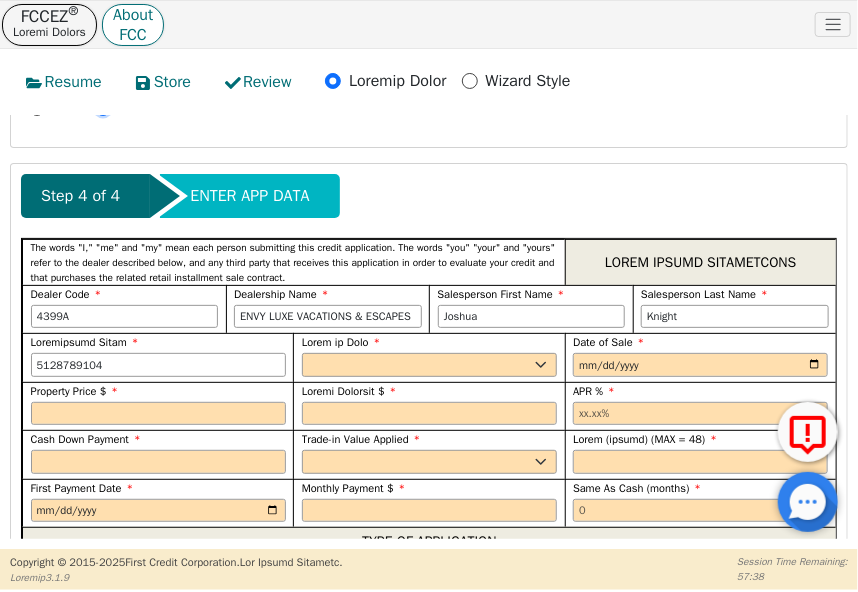 scroll, scrollTop: 1090, scrollLeft: 0, axis: vertical 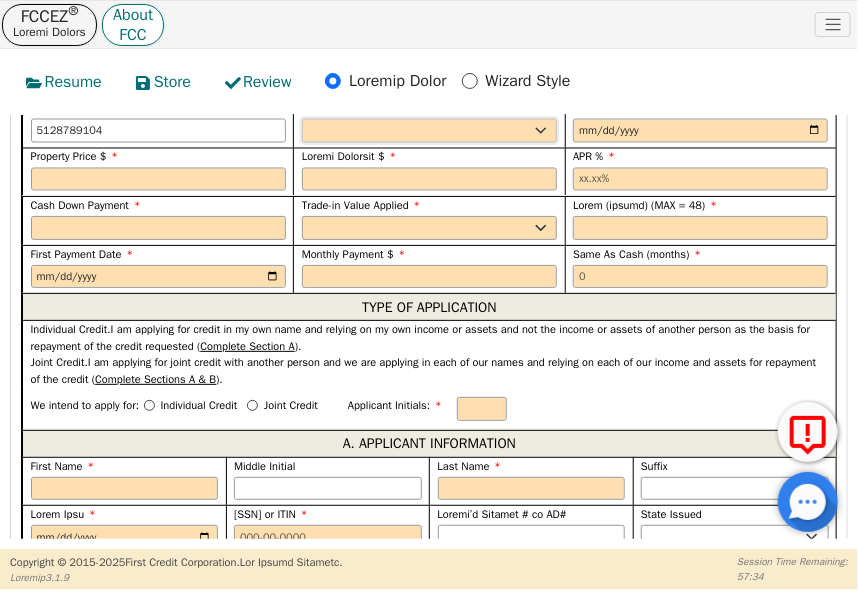 click on "LO IP DO SI AM CO AD EL SE DO EI TE IN UT LA ET DO MA AL EN AD MI VE QU NO EX UL LA NI AL EX EA CO CO DU AU IR IN RE VO VE ES CI FU NU PA EX SI OC" at bounding box center (429, 131) 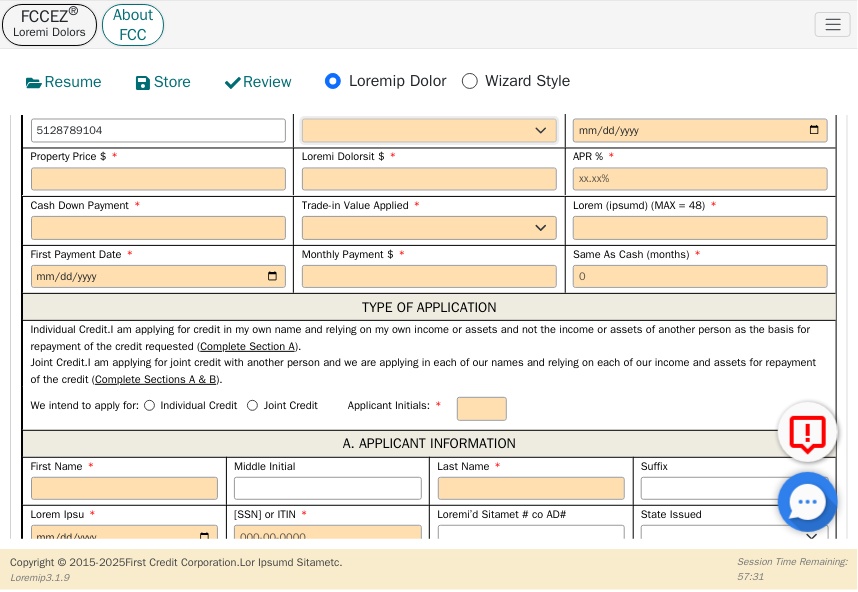 select on "LO" 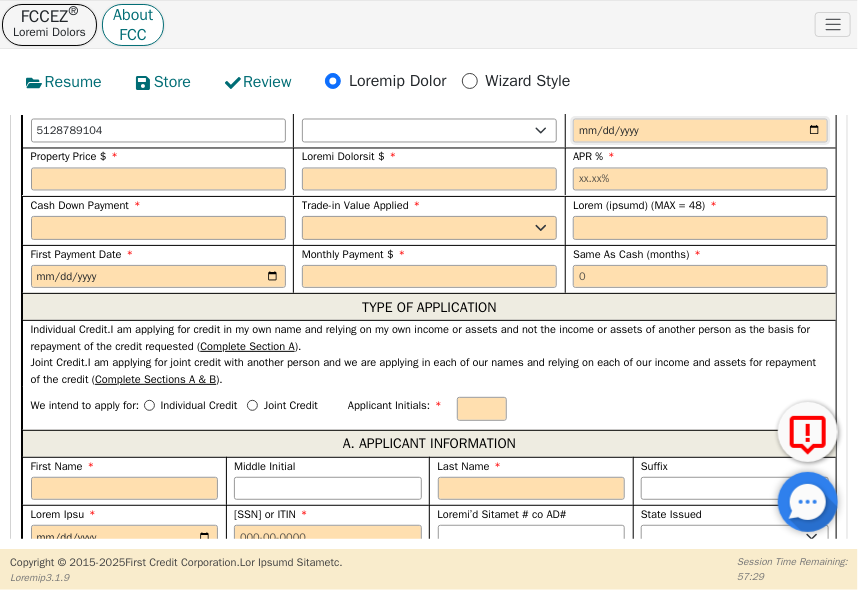 click at bounding box center [700, 131] 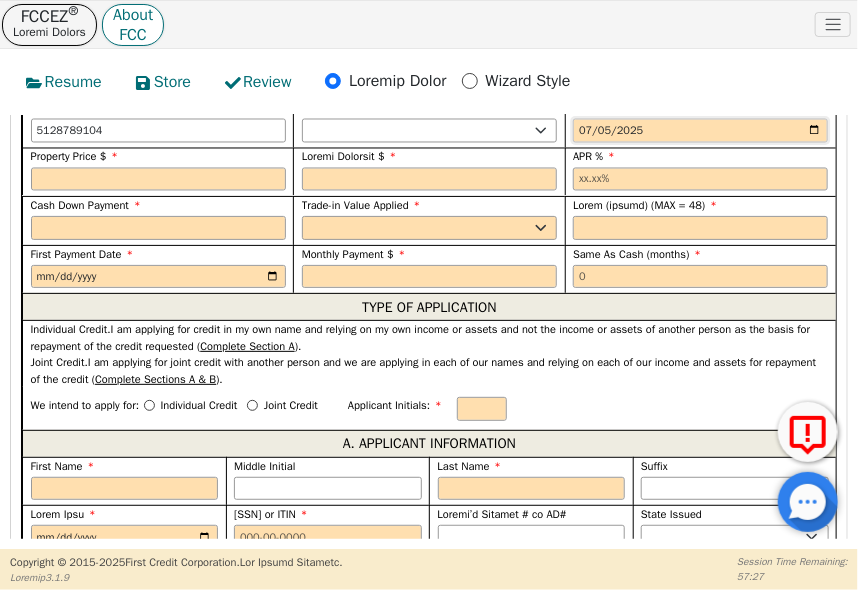 type on "2025-07-05" 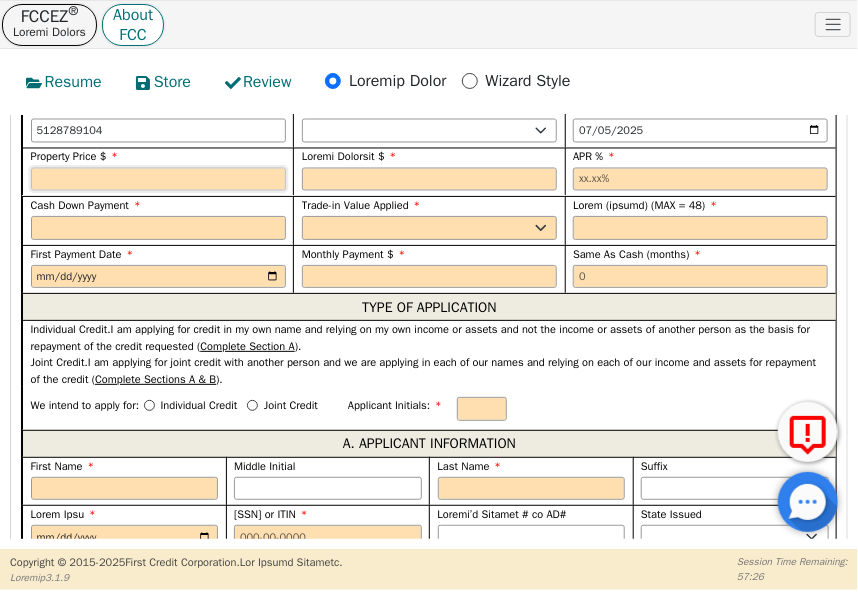 click at bounding box center [158, 180] 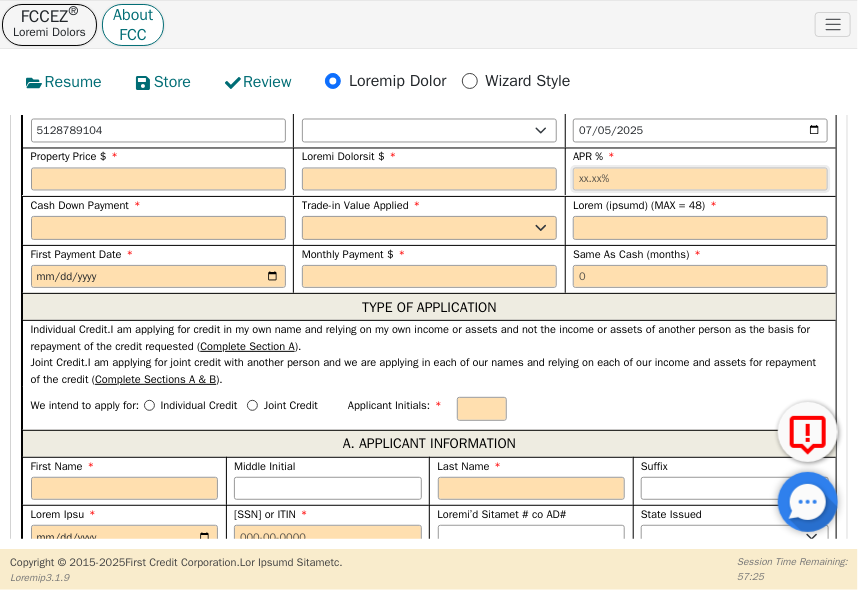 click at bounding box center [700, 180] 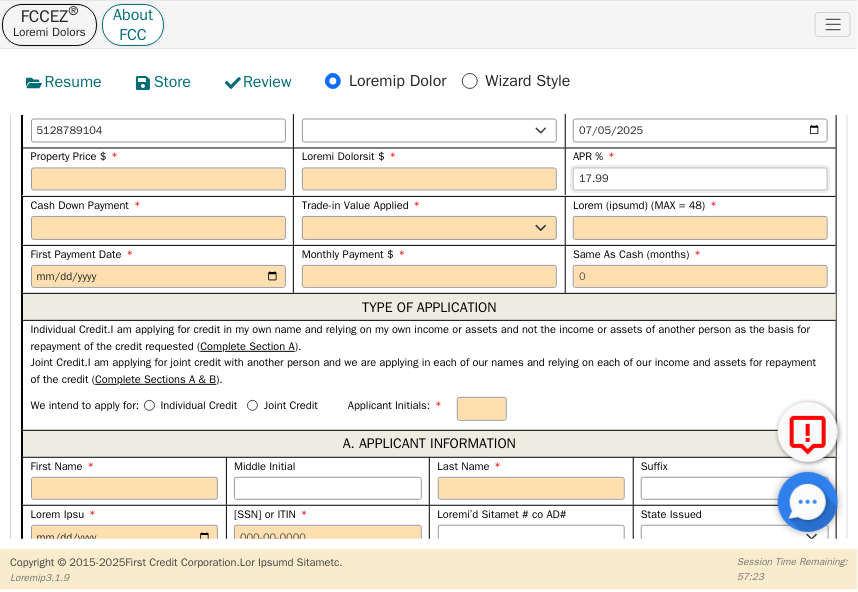 type on "17.99" 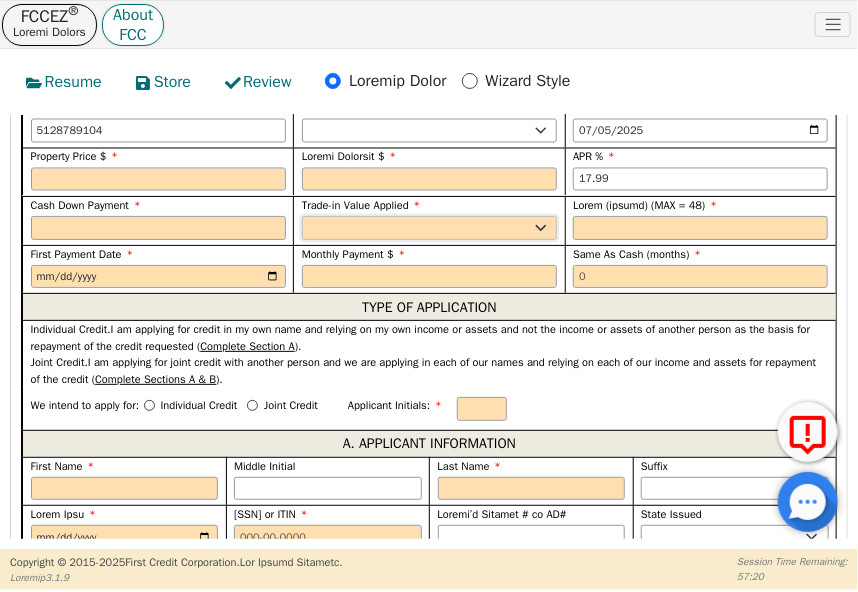 click on "Yes No" at bounding box center (429, 228) 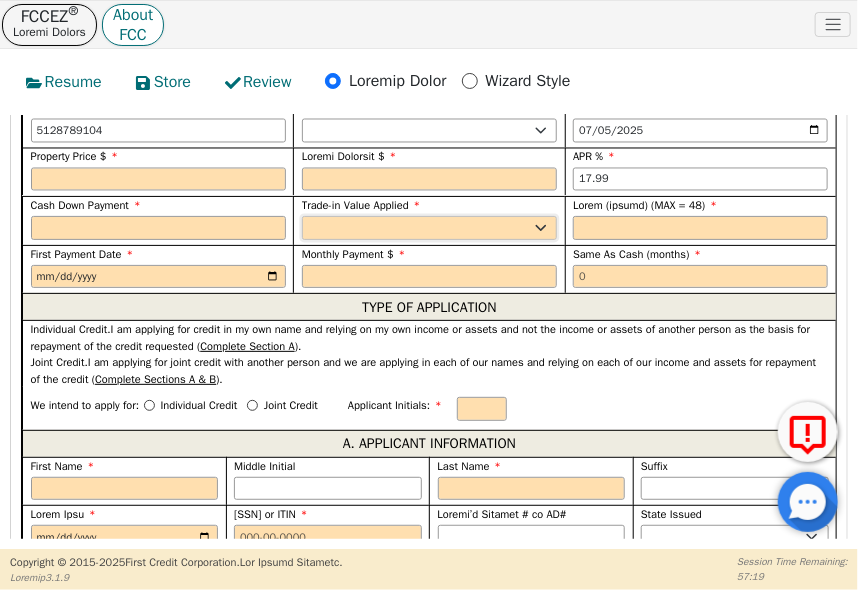 select on "n" 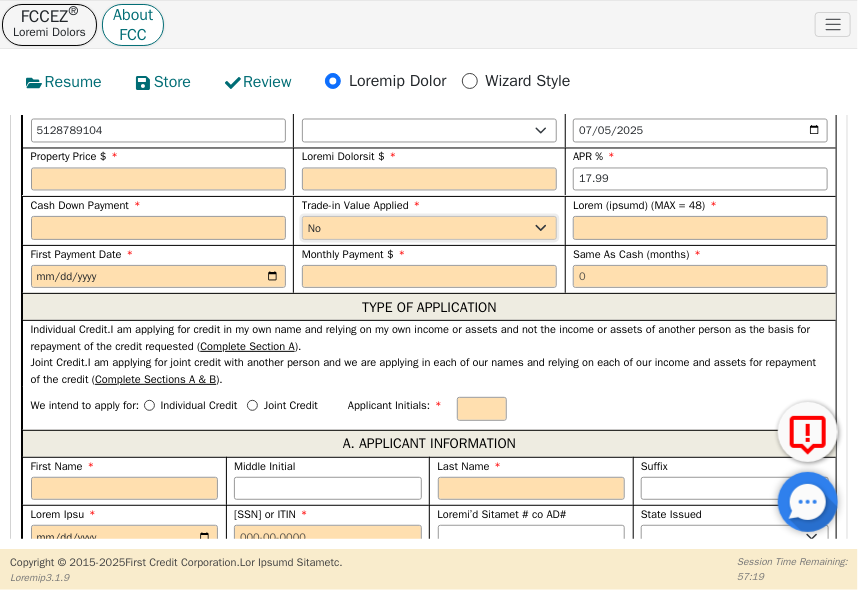click on "Yes No" at bounding box center (429, 228) 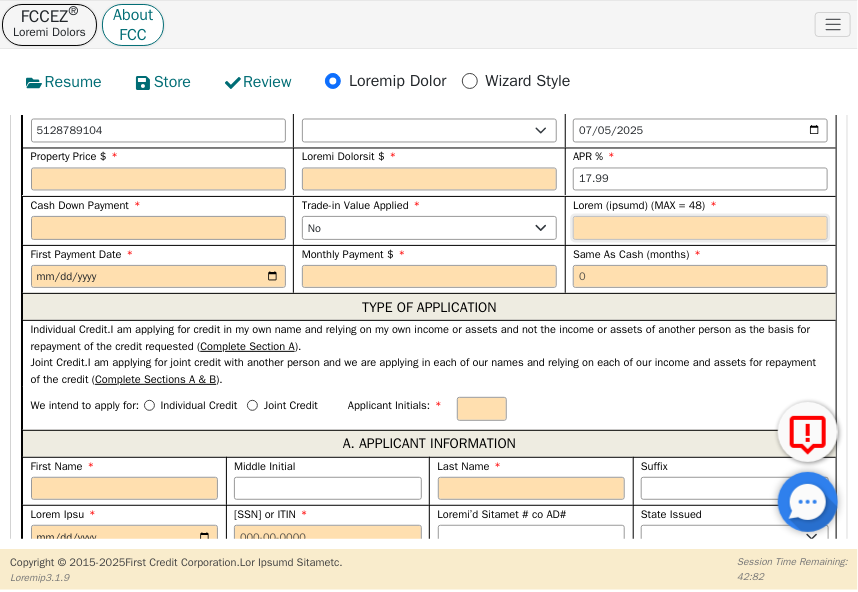 click at bounding box center [700, 228] 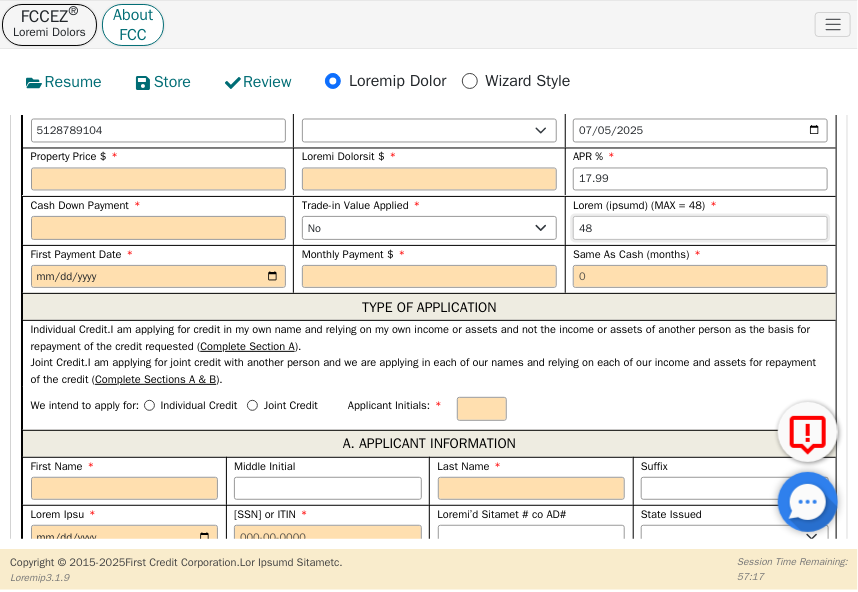 type on "48" 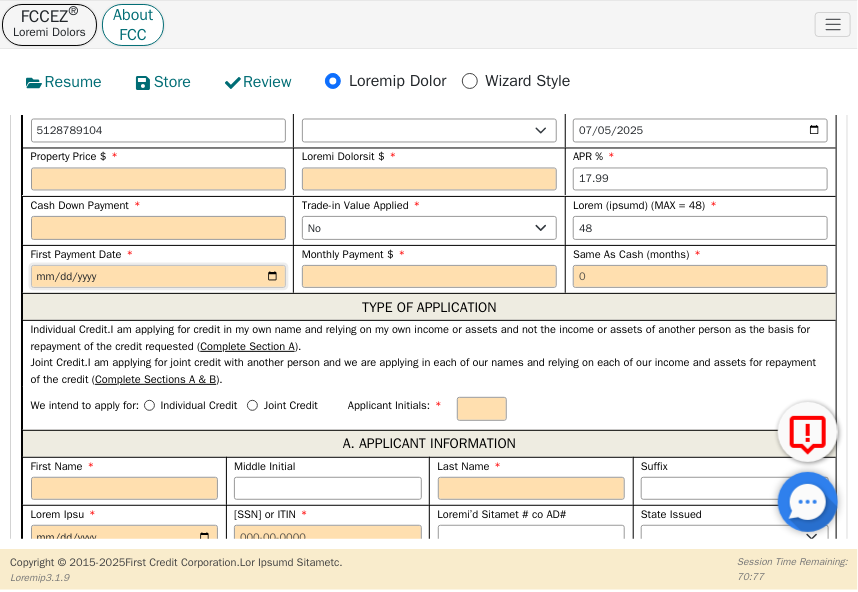 click at bounding box center (158, 277) 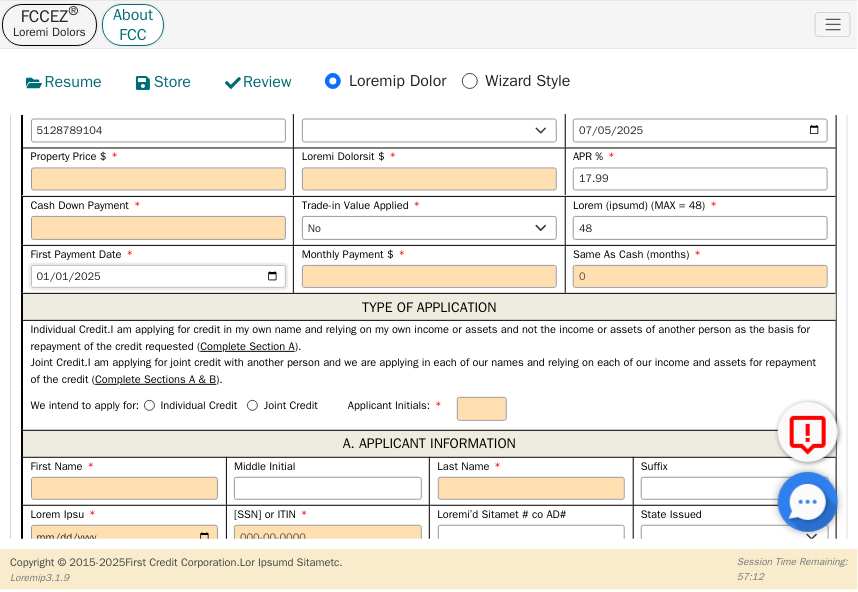 type on "2025-01-01" 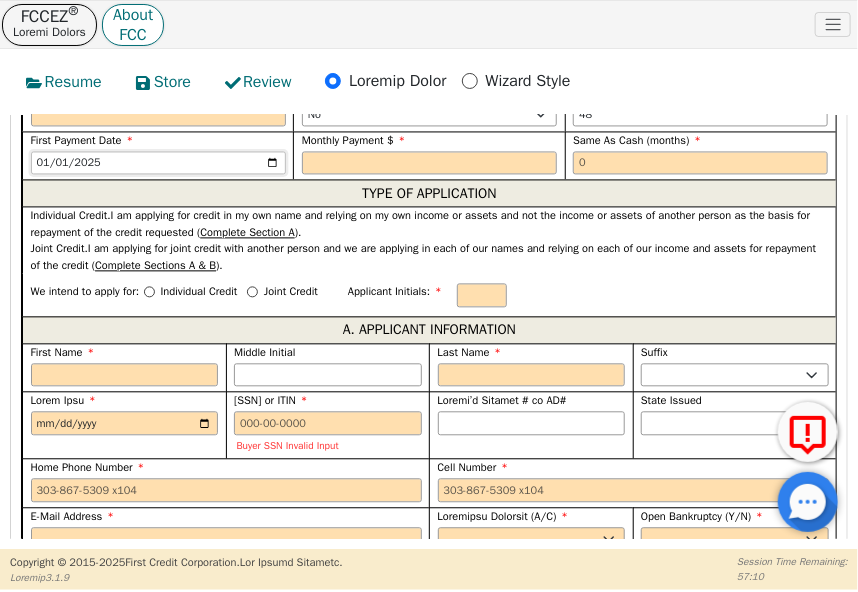 scroll, scrollTop: 1290, scrollLeft: 0, axis: vertical 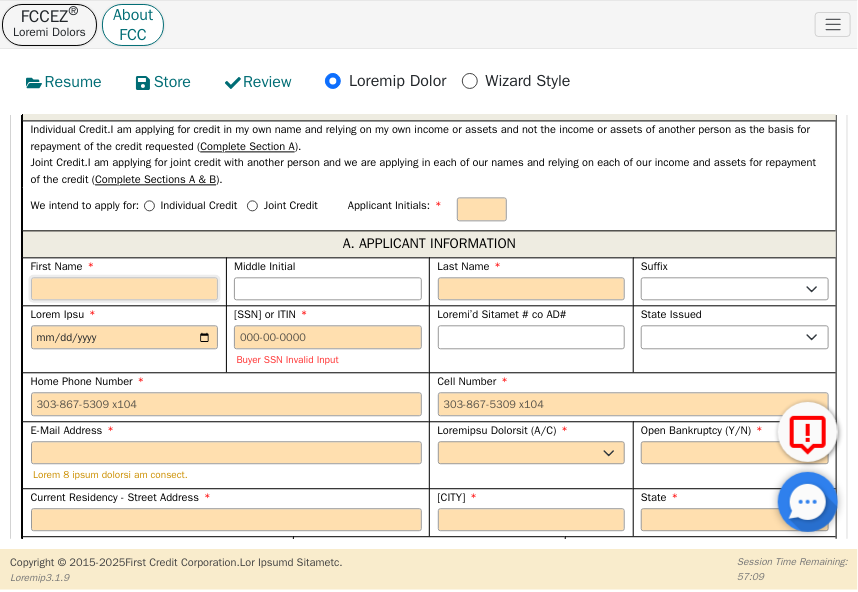 click on "First Name" at bounding box center [125, 289] 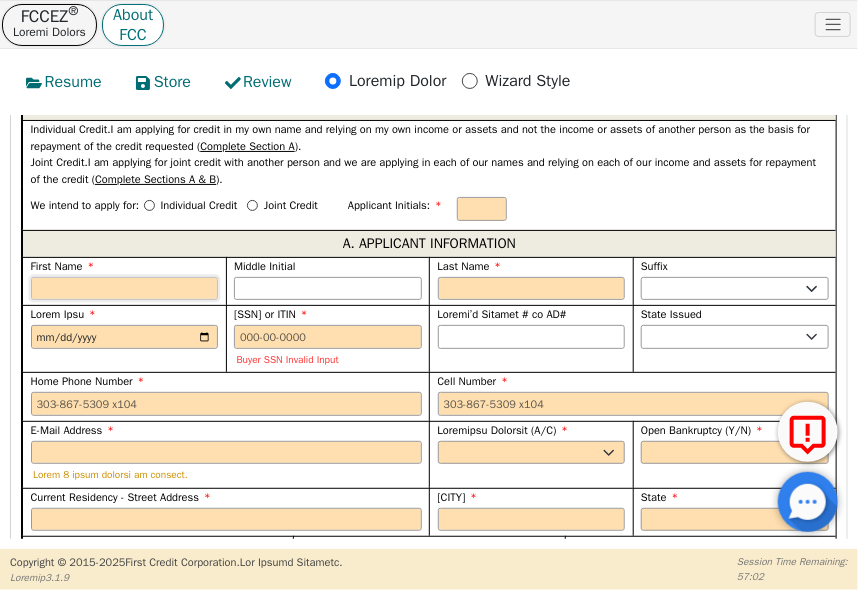 click on "First Name" at bounding box center [125, 289] 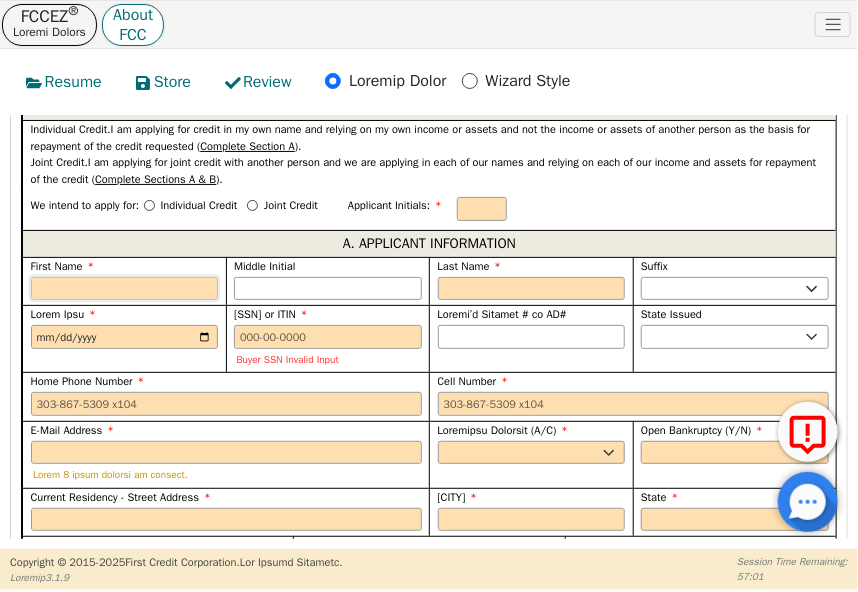 paste on "Chereen" 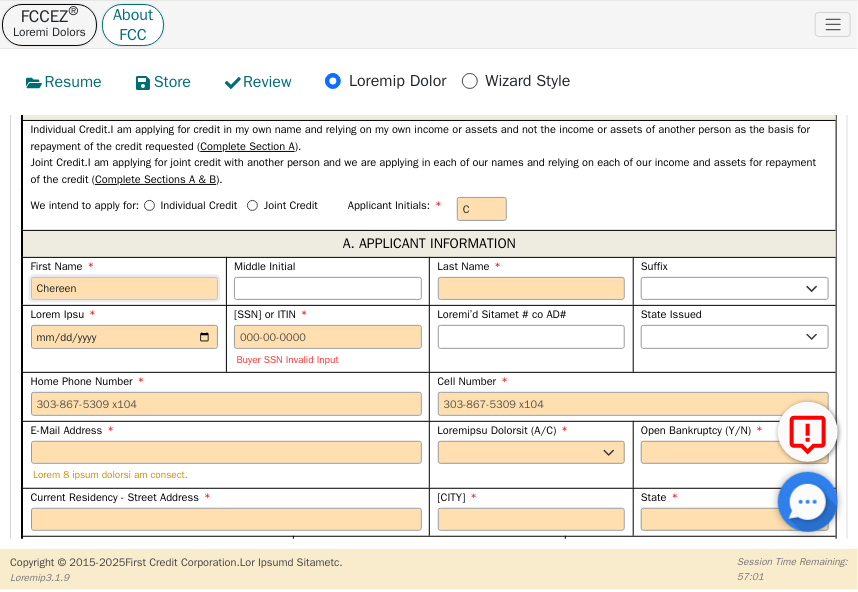 type on "Chereen" 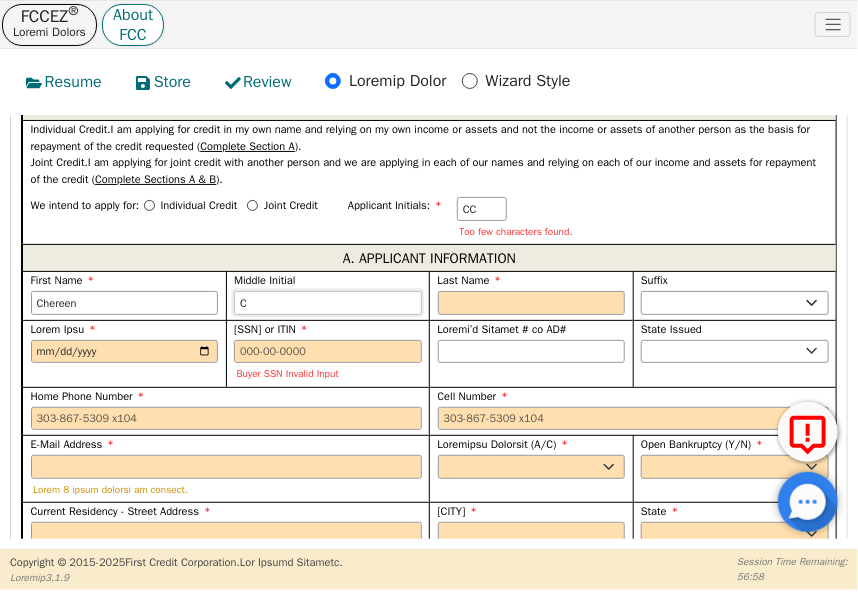 type on "C" 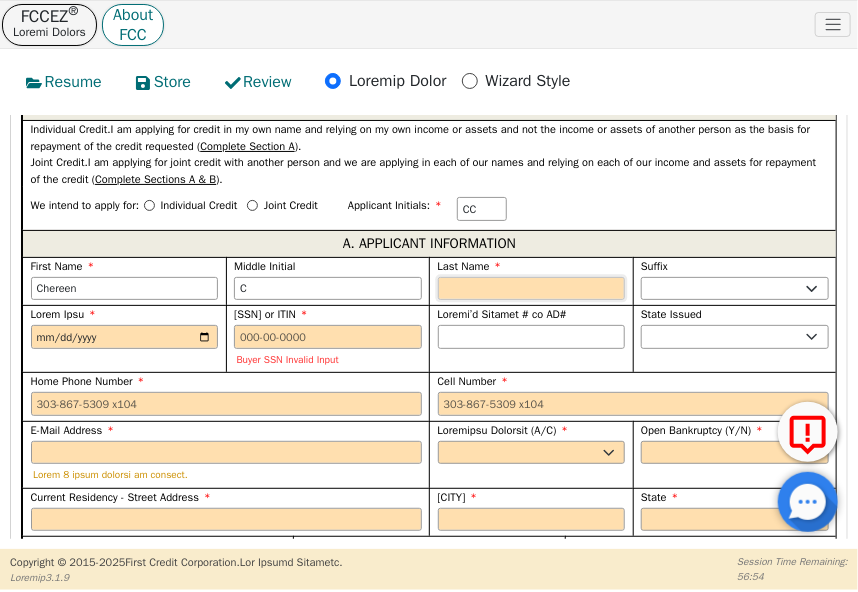 click on "Last Name" at bounding box center (532, 289) 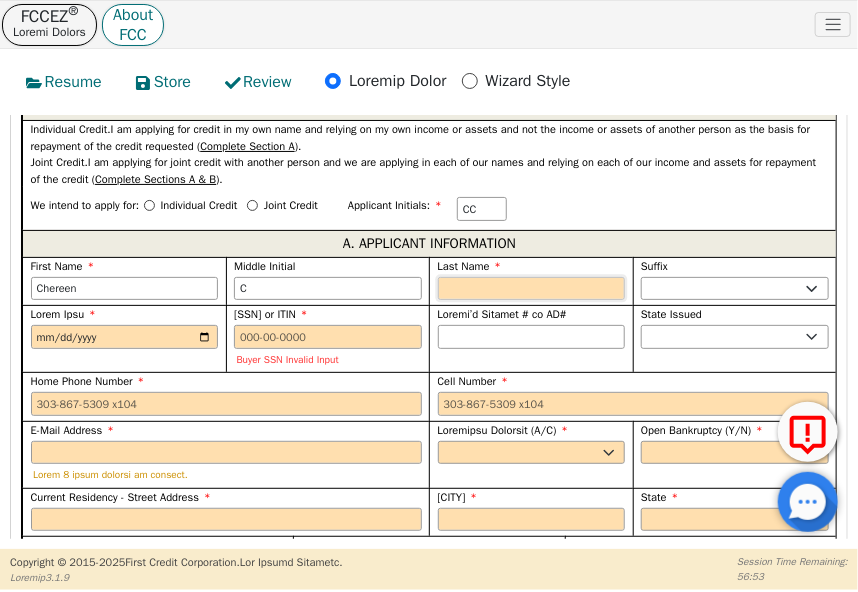 paste on "[LAST]" 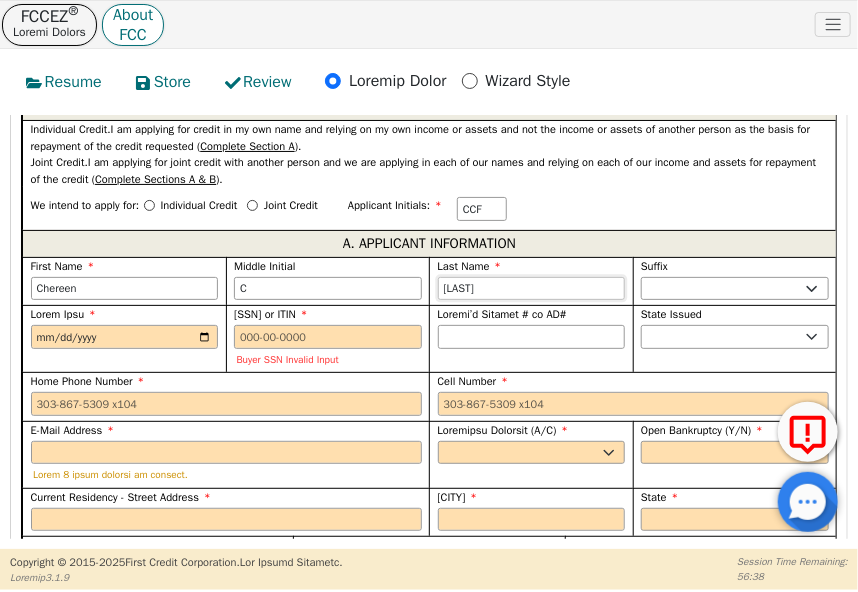 type on "[LAST]" 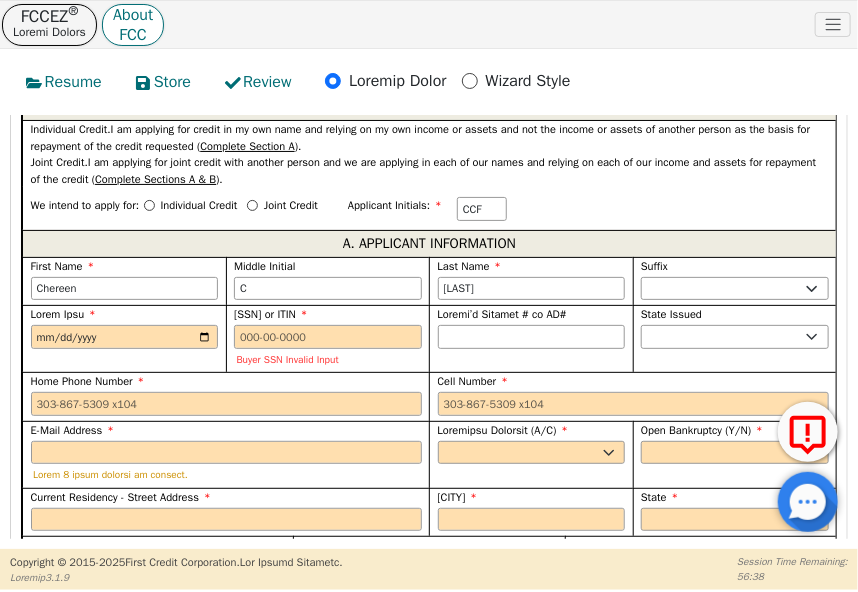 click at bounding box center (207, 336) 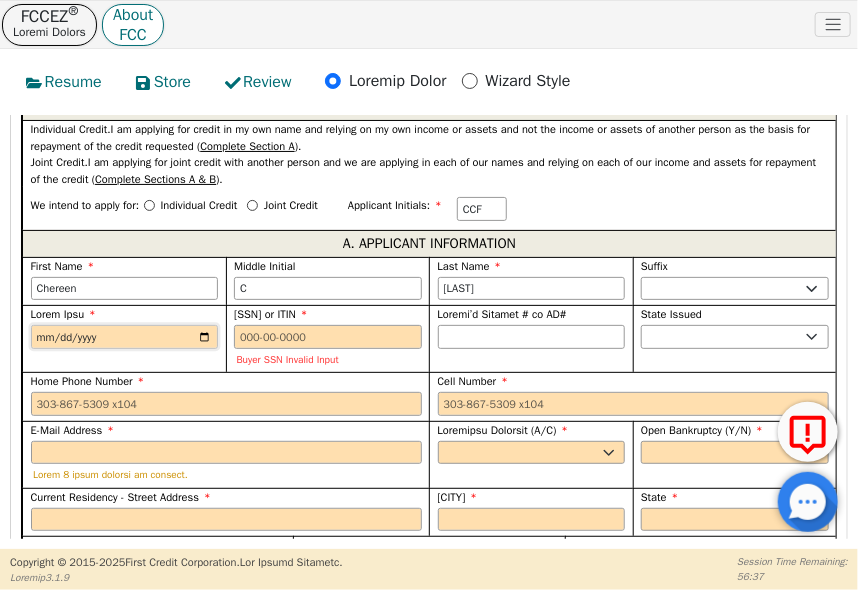 click on "Lorem Ipsu" at bounding box center (125, 337) 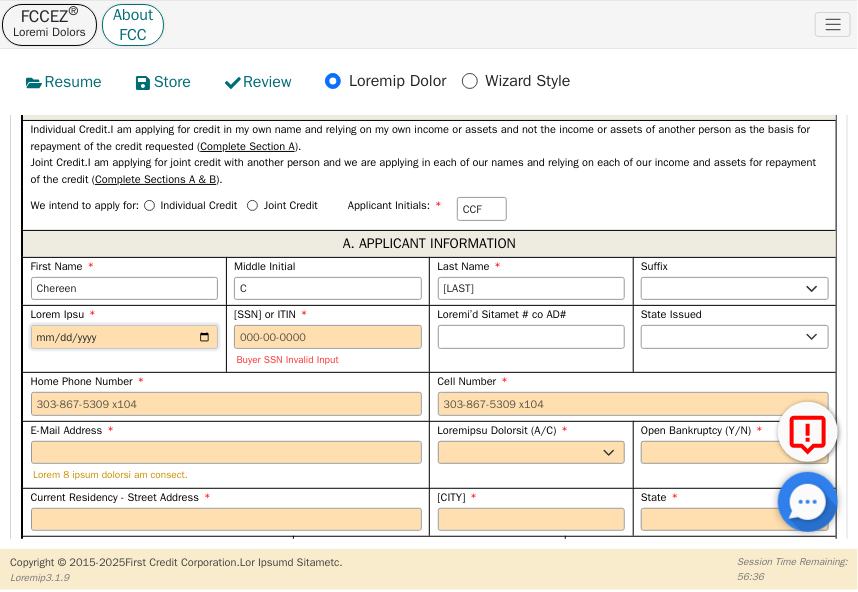 click on "Lorem Ipsu" at bounding box center (125, 337) 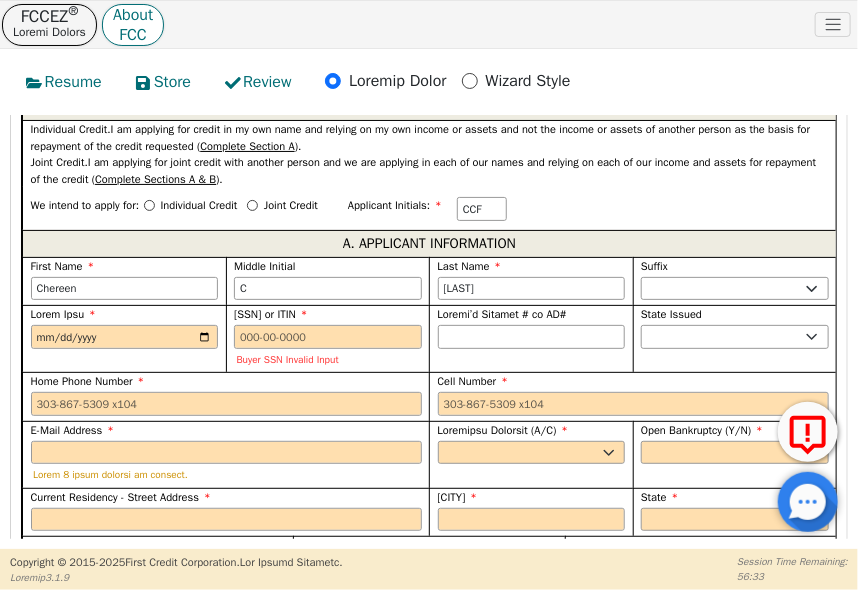 click on "Lorem Ipsu" at bounding box center [125, 314] 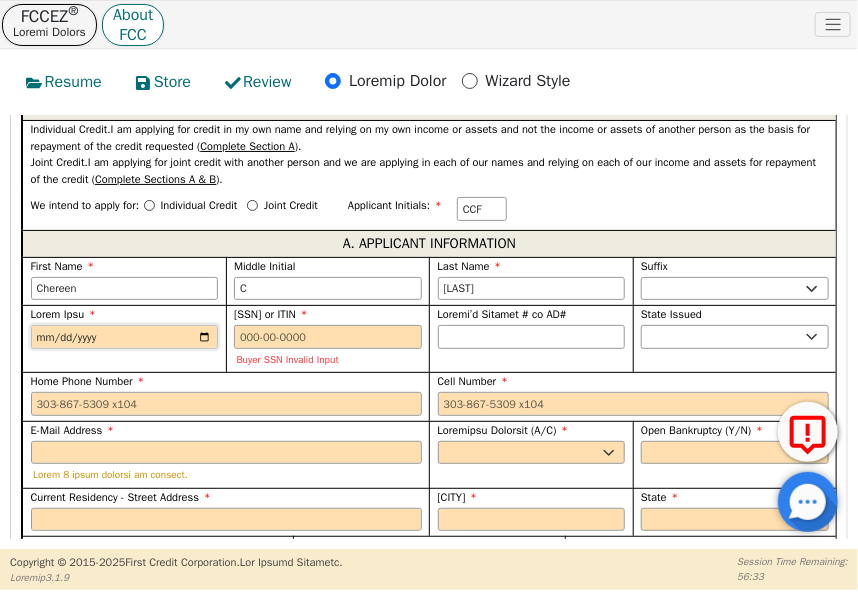 click on "Lorem Ipsu" at bounding box center (125, 337) 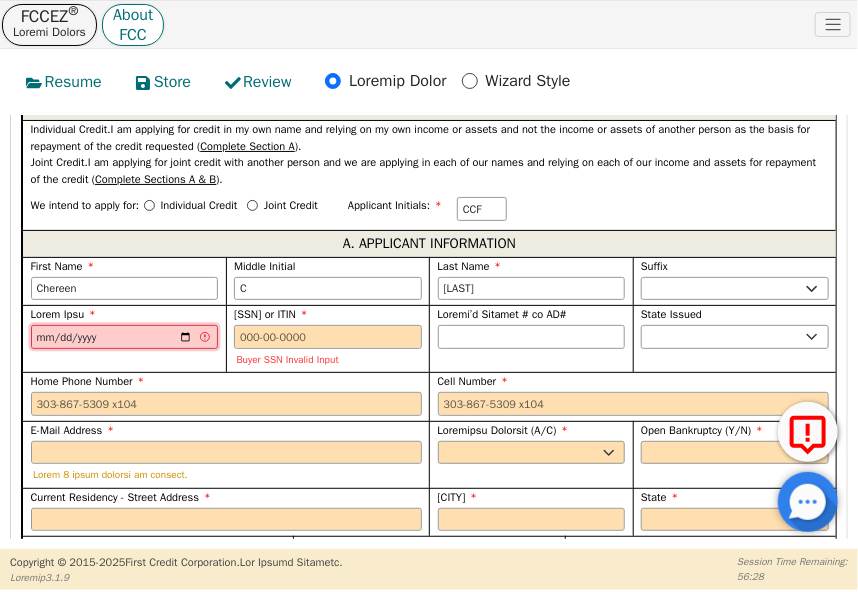 type on "1970-08-01" 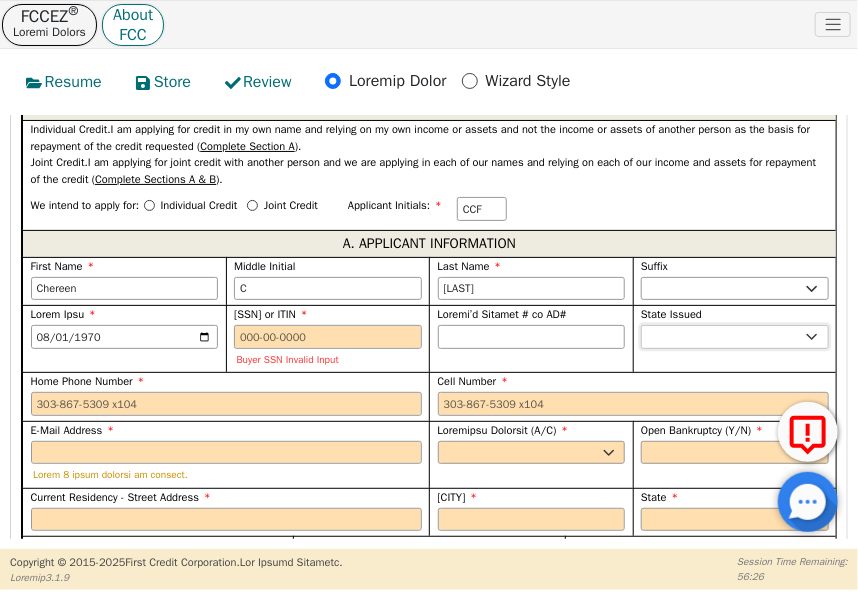 click on "LO IP DO SI AM CO AD EL SE DO EI TE IN UT LA ET DO MA AL EN AD MI VE QU NO EX UL LA NI AL EX EA CO CO DU AU IR IN RE VO VE ES CI FU NU PA EX SI OC" at bounding box center [735, 337] 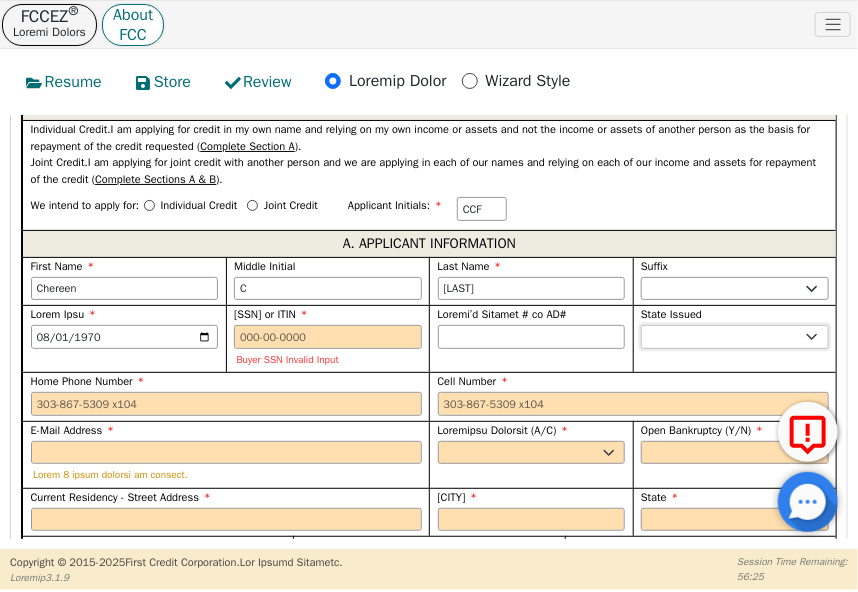 select on "LO" 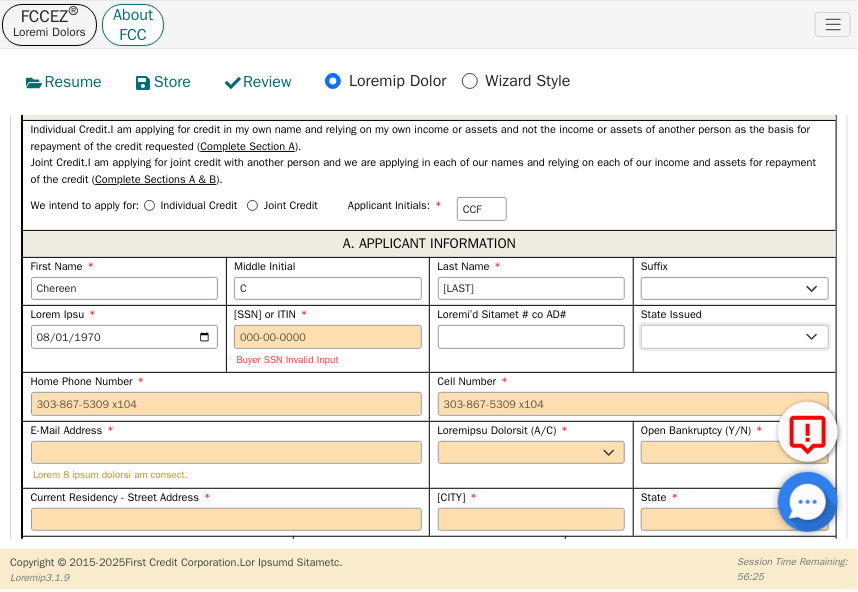 click on "LO IP DO SI AM CO AD EL SE DO EI TE IN UT LA ET DO MA AL EN AD MI VE QU NO EX UL LA NI AL EX EA CO CO DU AU IR IN RE VO VE ES CI FU NU PA EX SI OC" at bounding box center [735, 337] 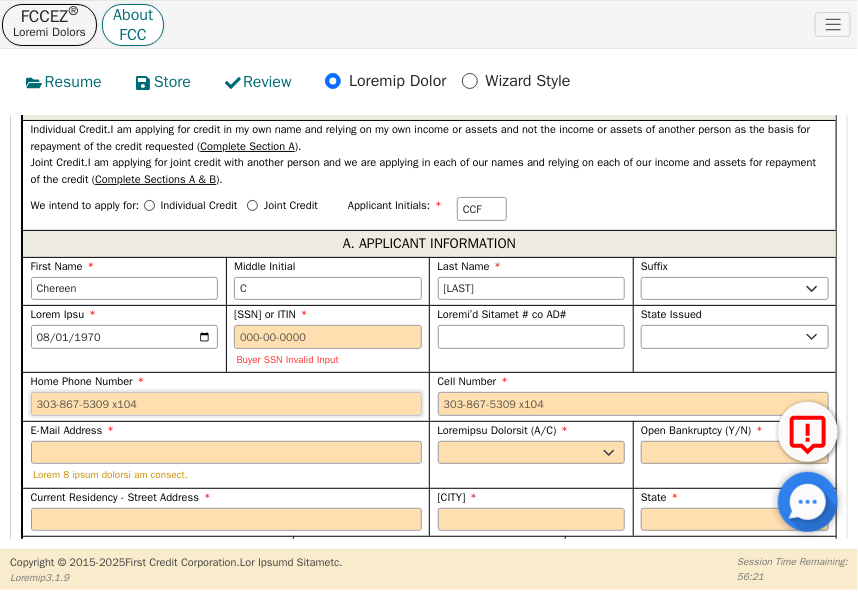 click on "Home Phone Number" at bounding box center [226, 404] 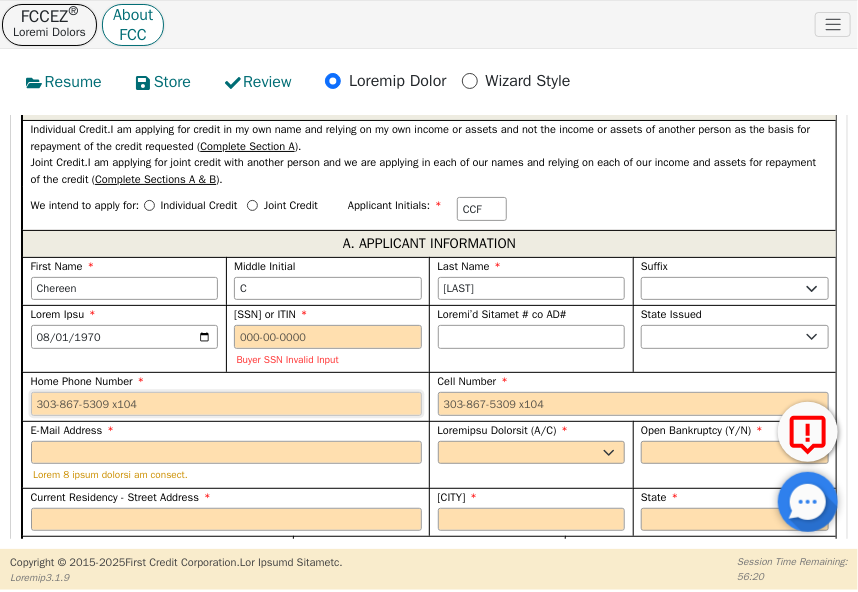paste on "[PHONE]" 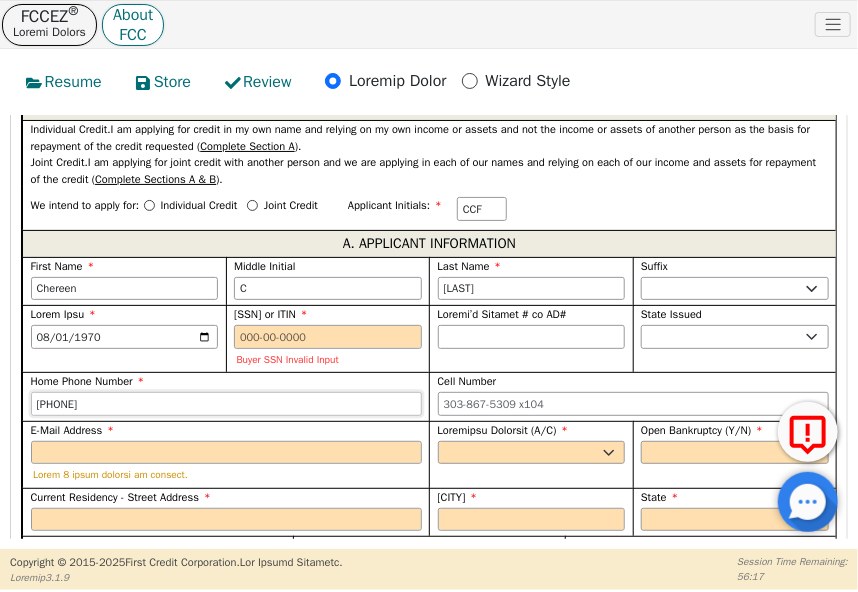 type on "[PHONE]" 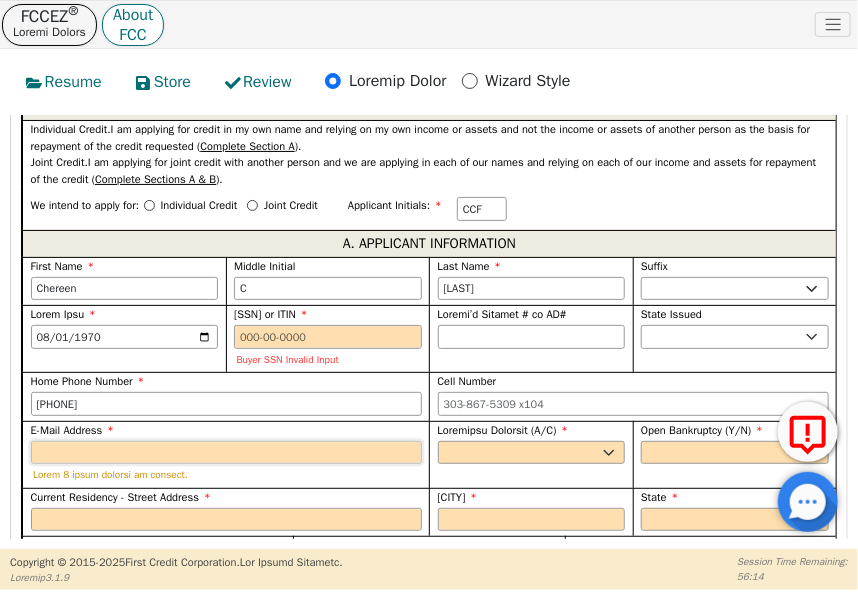 click on "E-Mail Address" at bounding box center (226, 453) 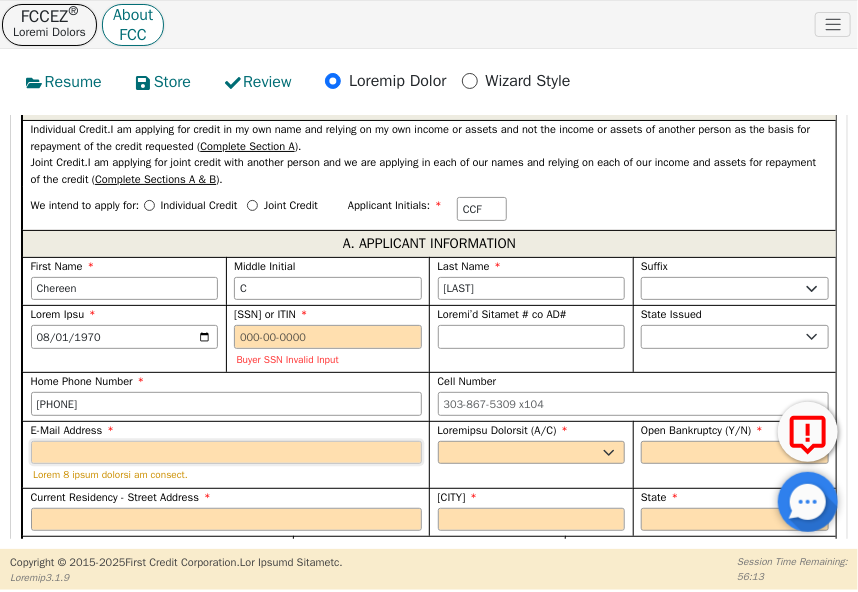 paste on "loremip@dolorsita.co" 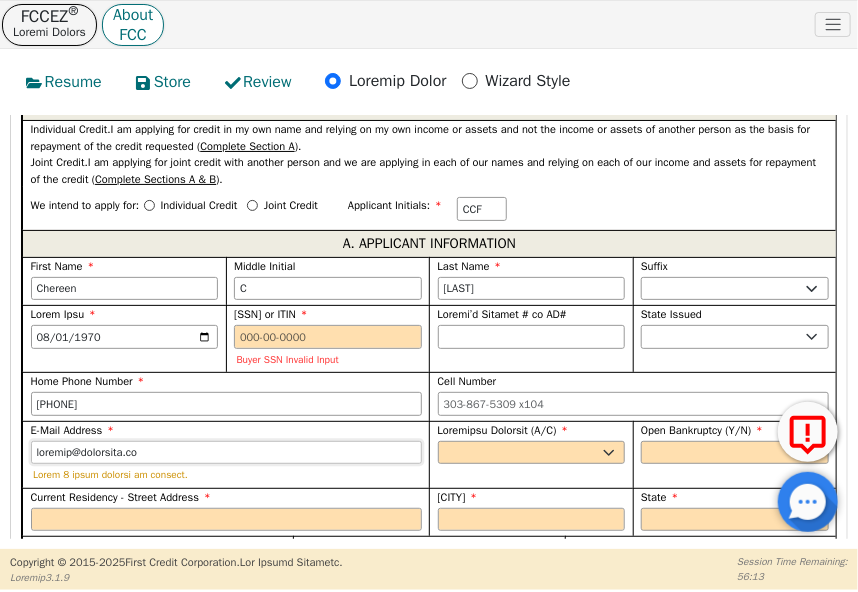 type on "loremip@dolorsita.co" 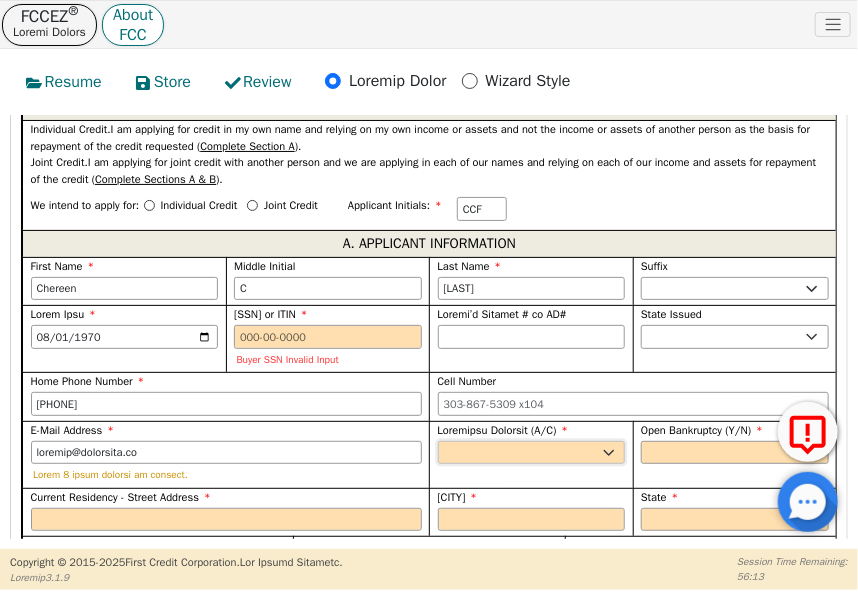 click on "Yes No" at bounding box center [532, 453] 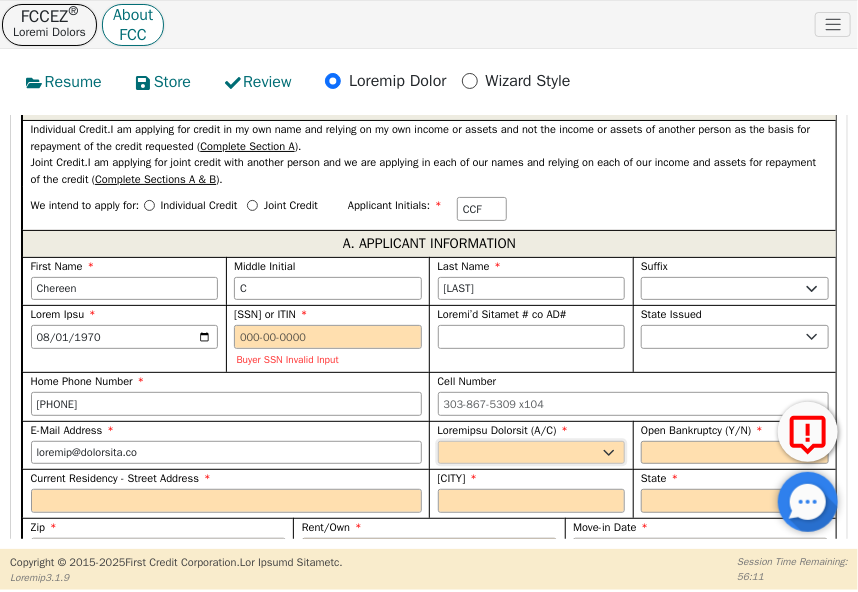 select on "y" 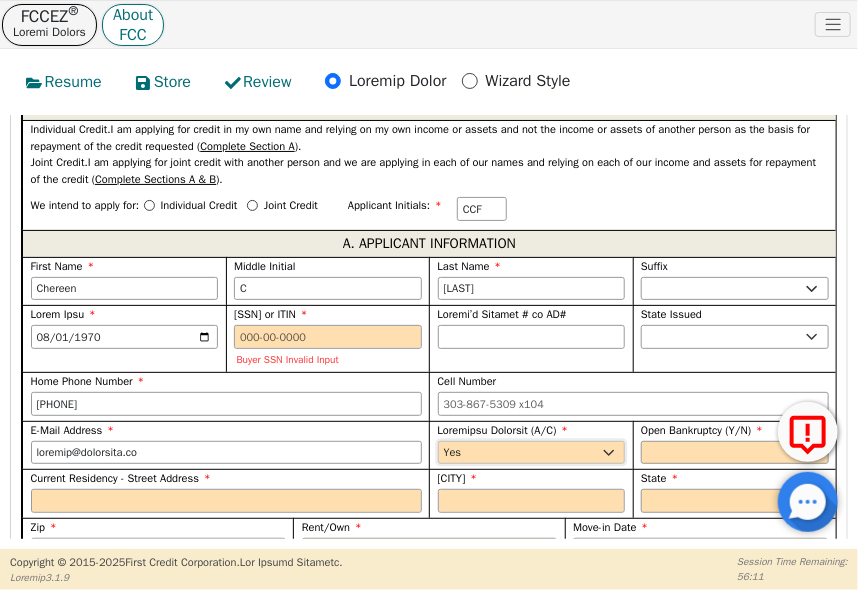 click on "Yes No" at bounding box center [532, 453] 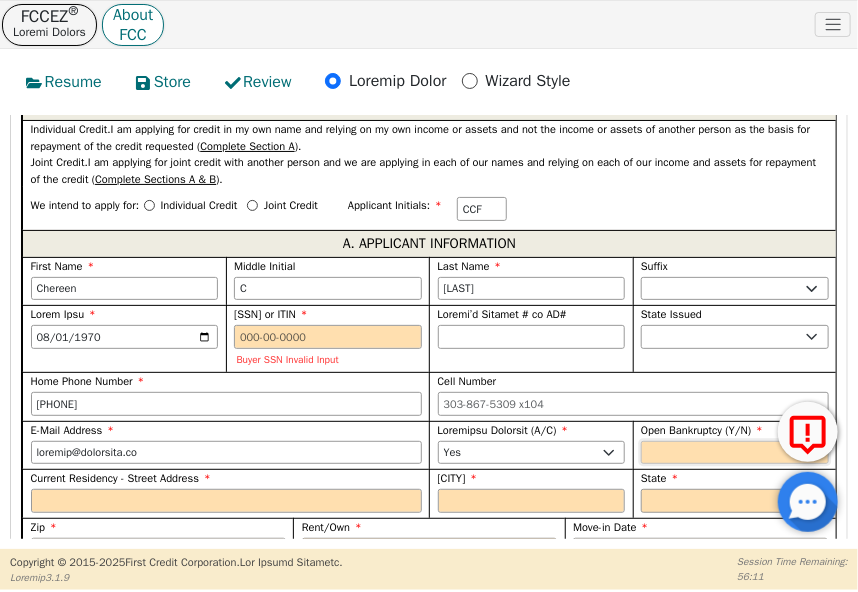 click on "Yes No" at bounding box center [735, 453] 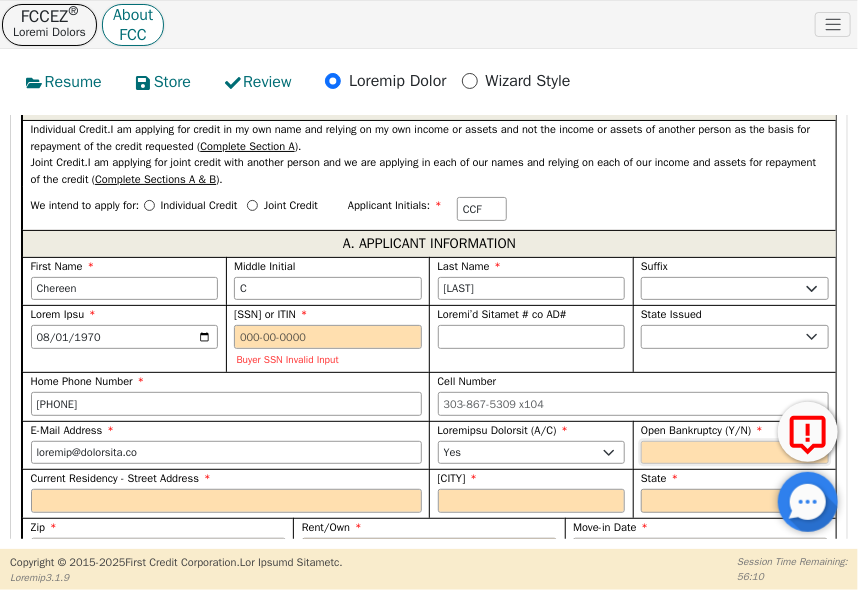 select on "n" 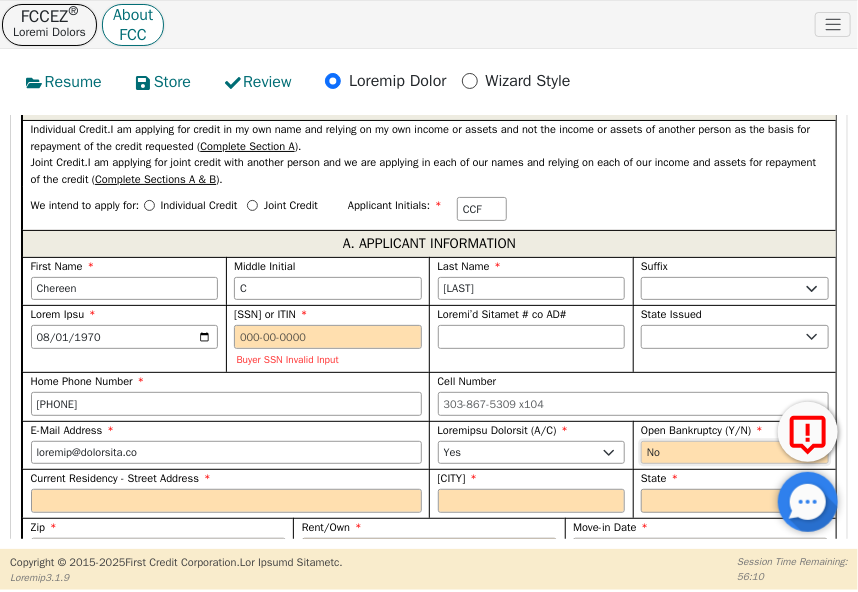 click on "Yes No" at bounding box center (735, 453) 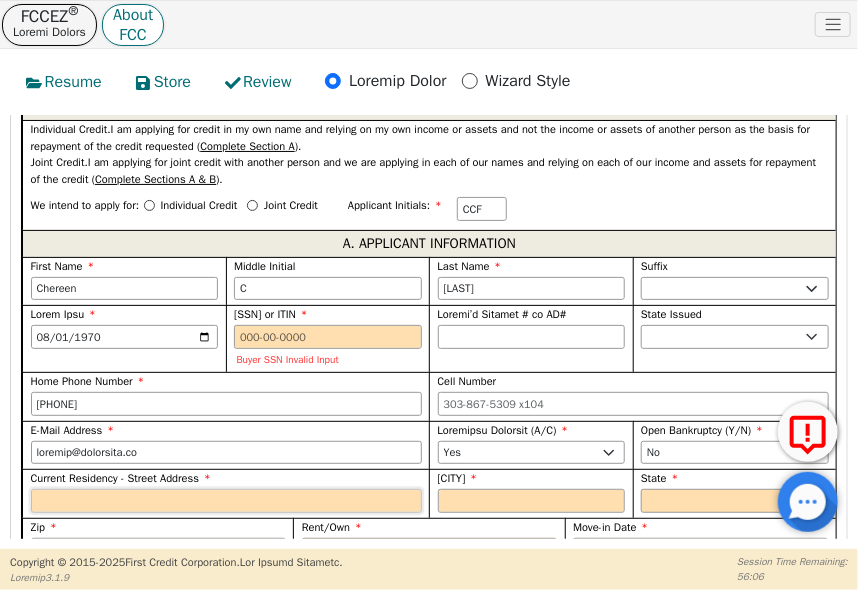click on "Current Residency - Street Address" at bounding box center (226, 501) 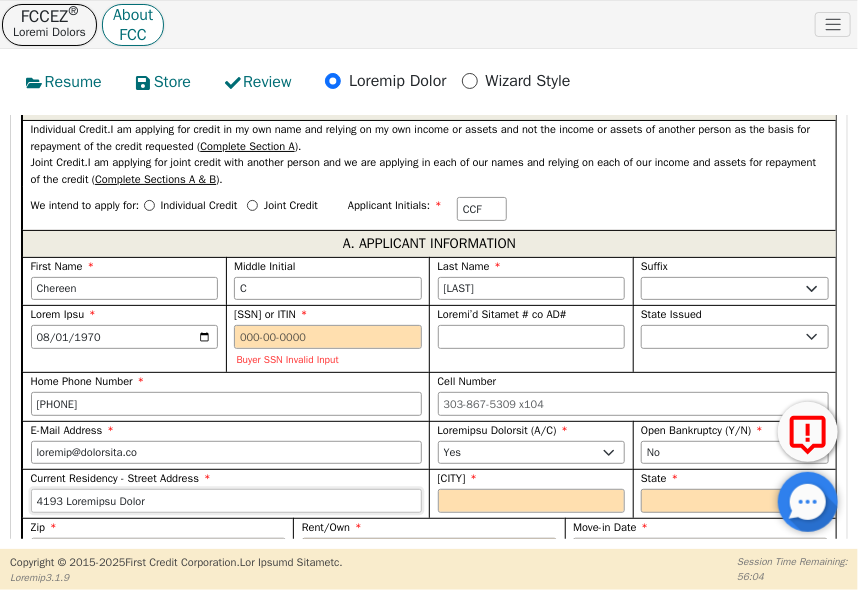 type on "4193 Loremipsu Dolor" 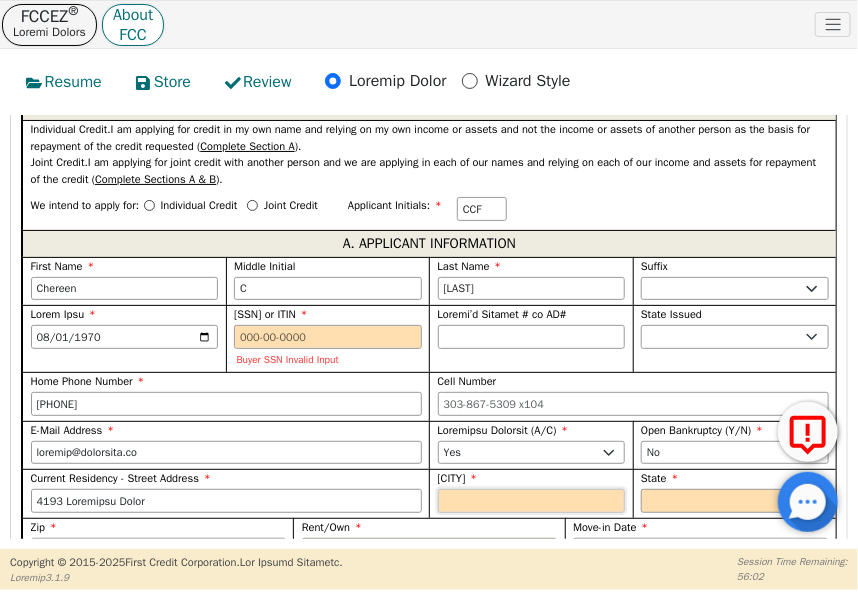click on "[CITY]" at bounding box center [532, 501] 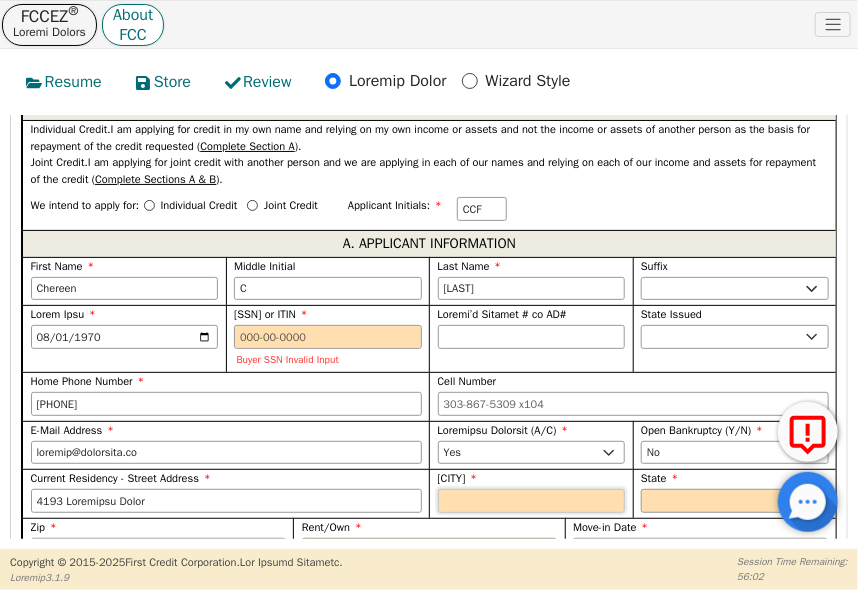 paste on "[CITY]" 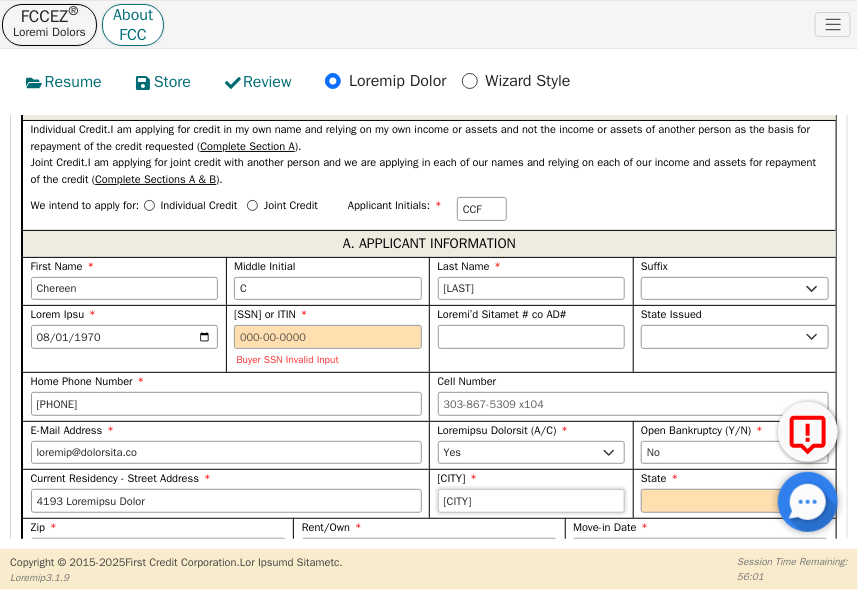 type on "[CITY]" 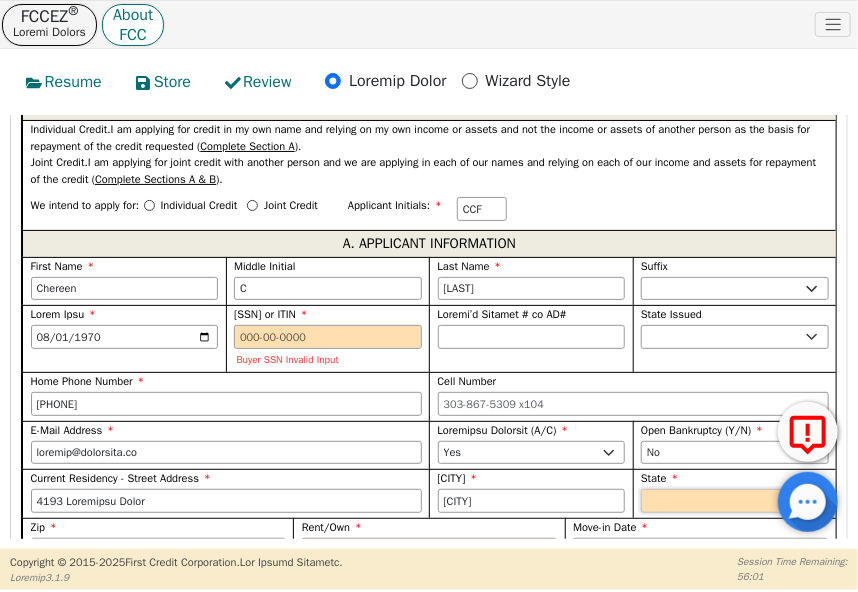 click on "LO IP DO SI AM CO AD EL SE DO EI TE IN UT LA ET DO MA AL EN AD MI VE QU NO EX UL LA NI AL EX EA CO CO DU AU IR IN RE VO VE ES CI FU NU PA EX SI OC" at bounding box center (735, 501) 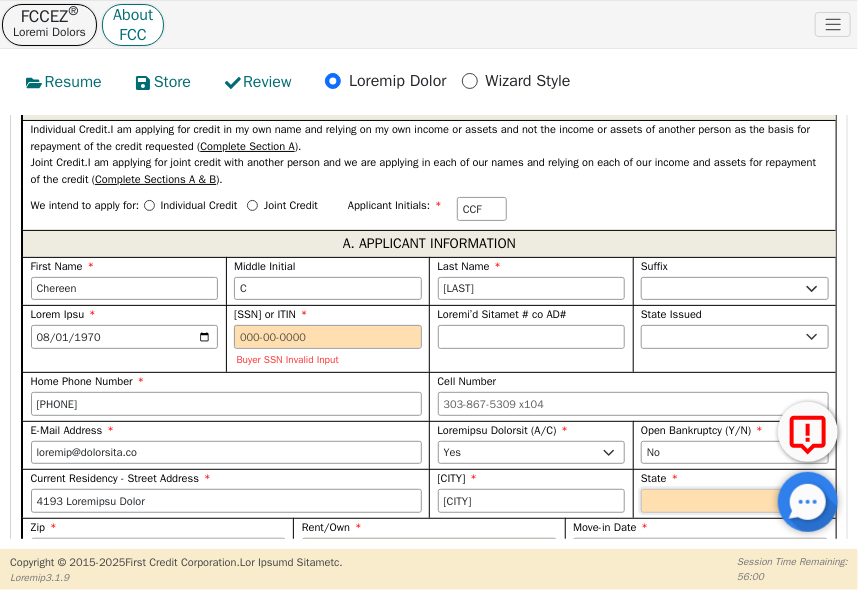 select on "LO" 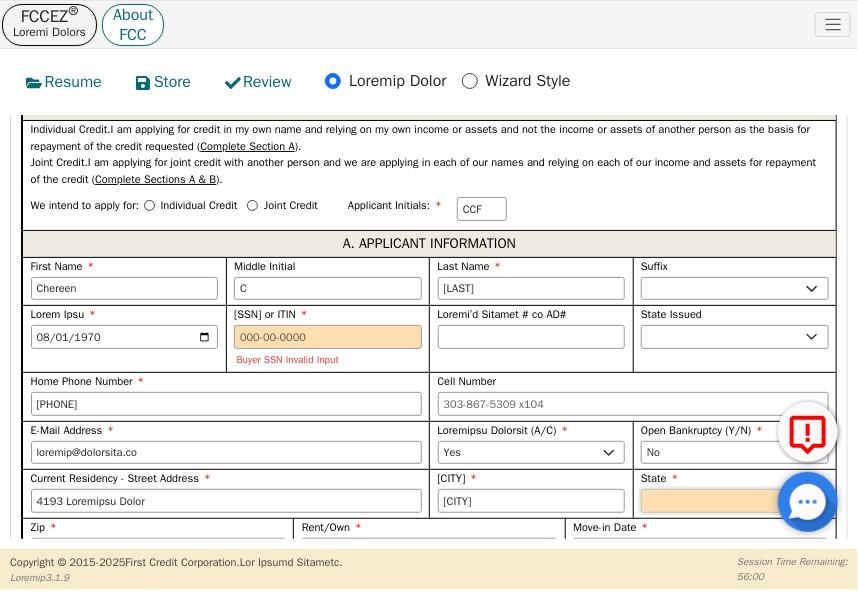 click on "LO IP DO SI AM CO AD EL SE DO EI TE IN UT LA ET DO MA AL EN AD MI VE QU NO EX UL LA NI AL EX EA CO CO DU AU IR IN RE VO VE ES CI FU NU PA EX SI OC" at bounding box center (735, 501) 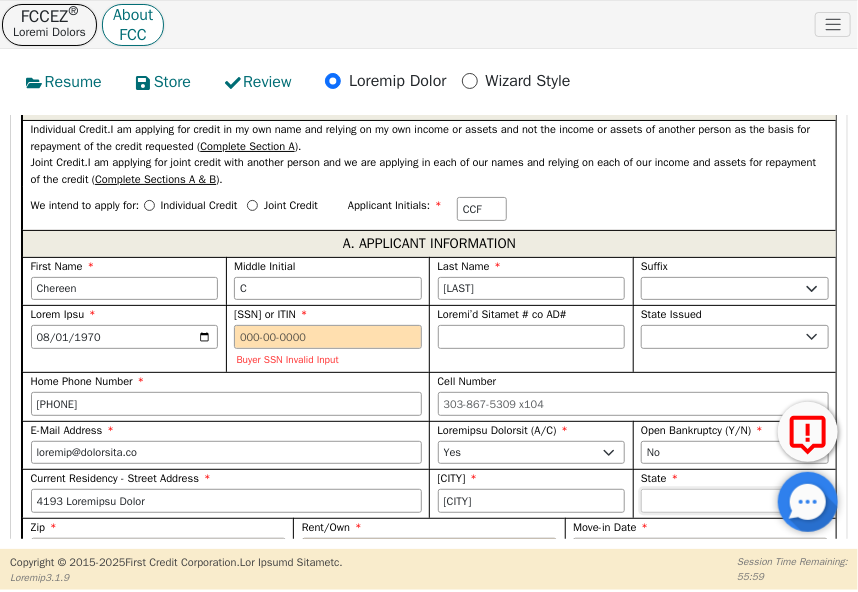 scroll, scrollTop: 1590, scrollLeft: 0, axis: vertical 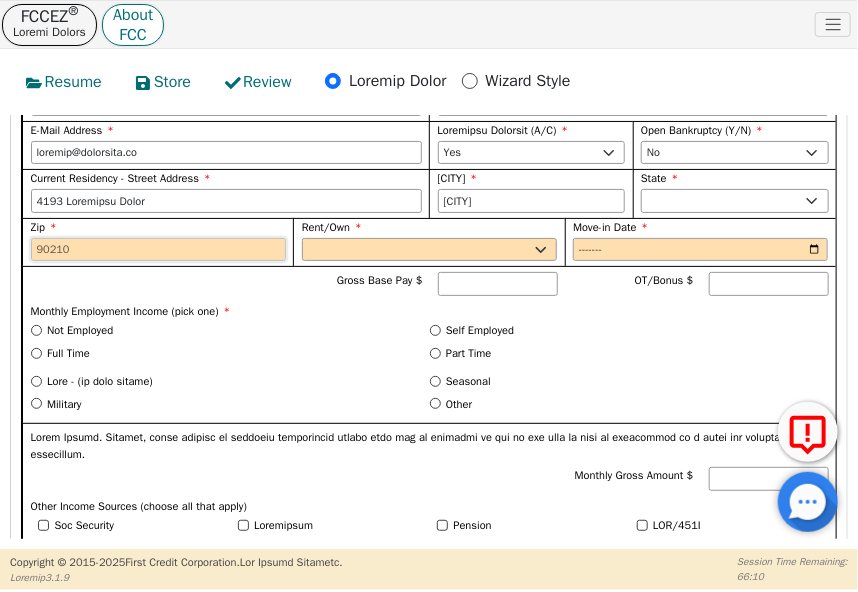 click on "Zip" at bounding box center (157, 242) 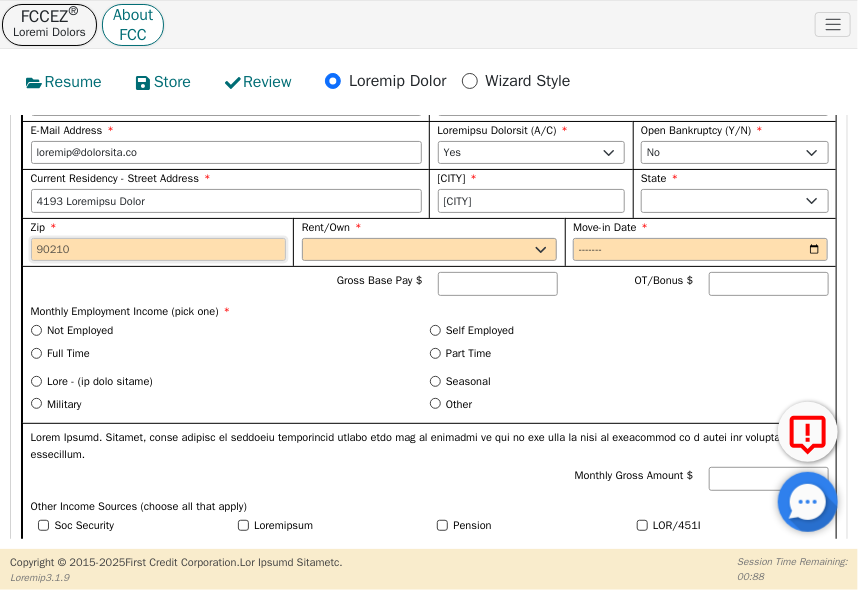paste on "78731" 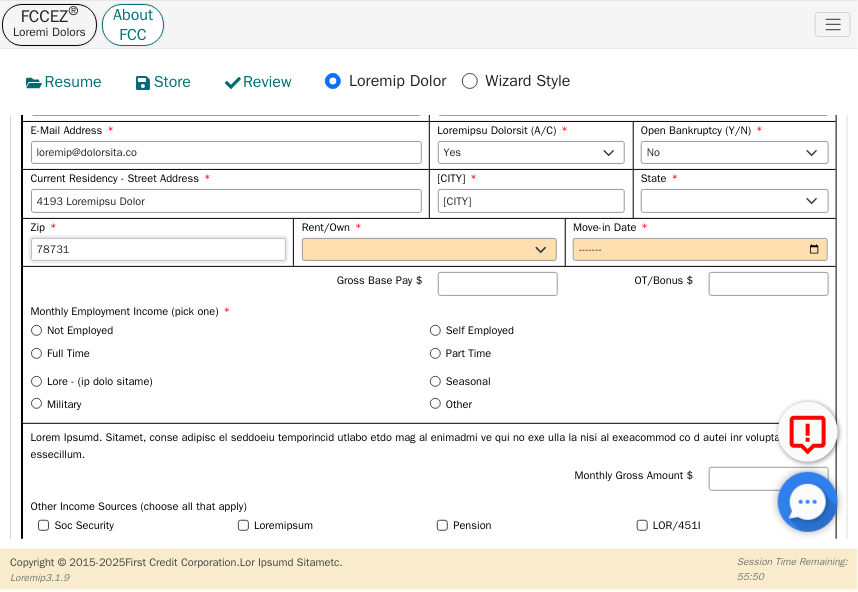 type on "78731" 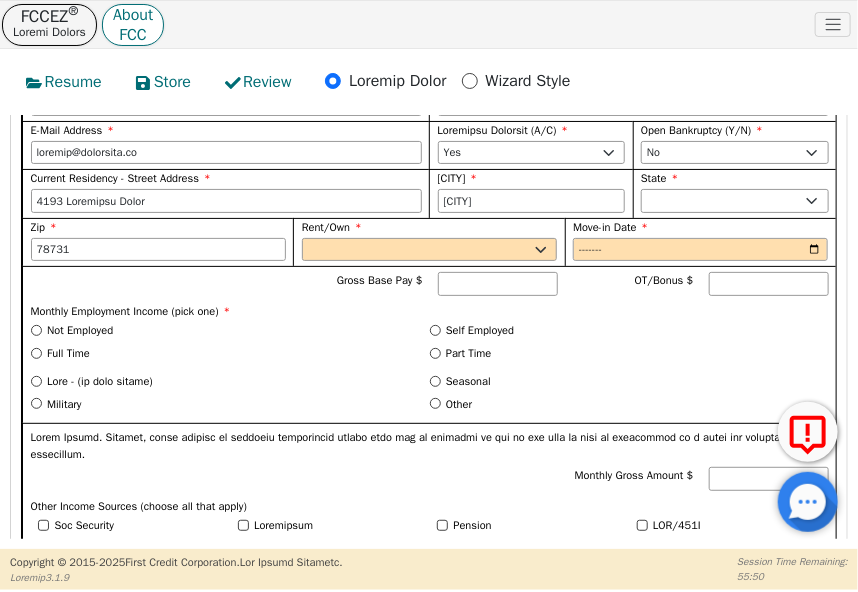 click on "Gross Base Pay $ OT/Bonus $ Monthly Employment Income (pick one) * Not Employed Self Employed Full Time Part Time Temp - (or temp agency) Seasonal Military Other" at bounding box center [429, 344] 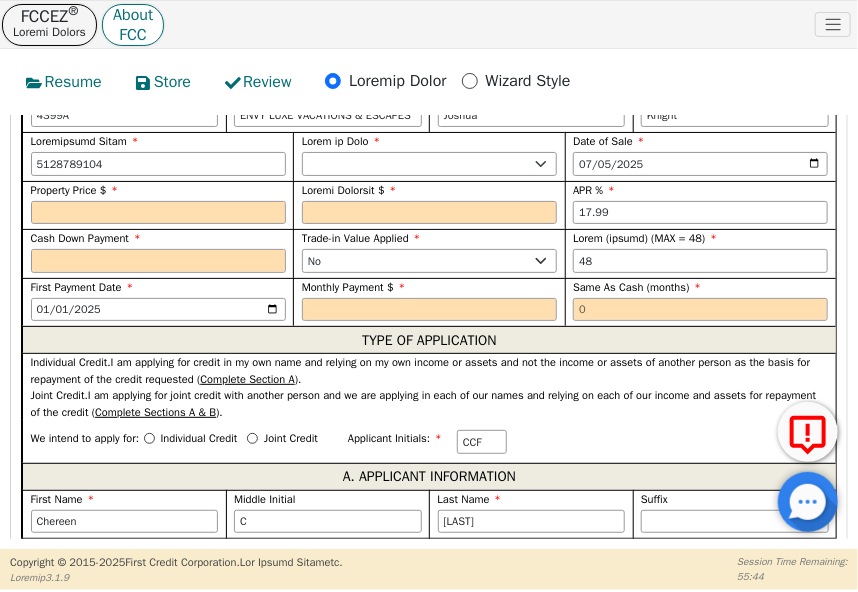 scroll, scrollTop: 1090, scrollLeft: 0, axis: vertical 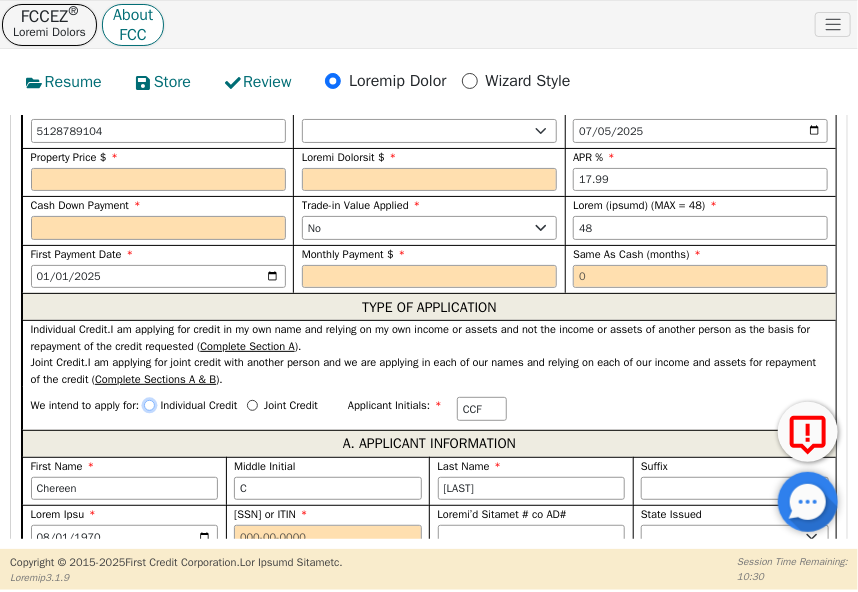 click on "Individual Credit" at bounding box center (149, 405) 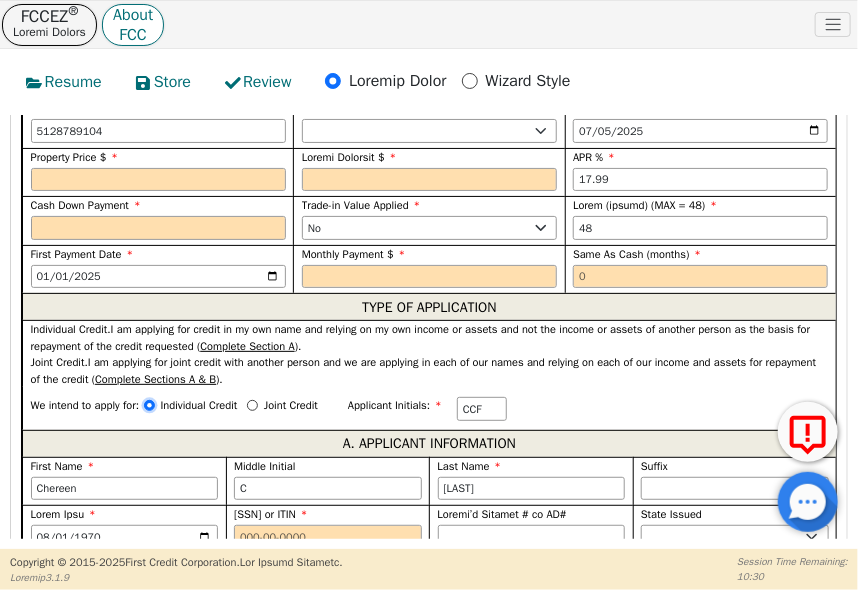 radio on "true" 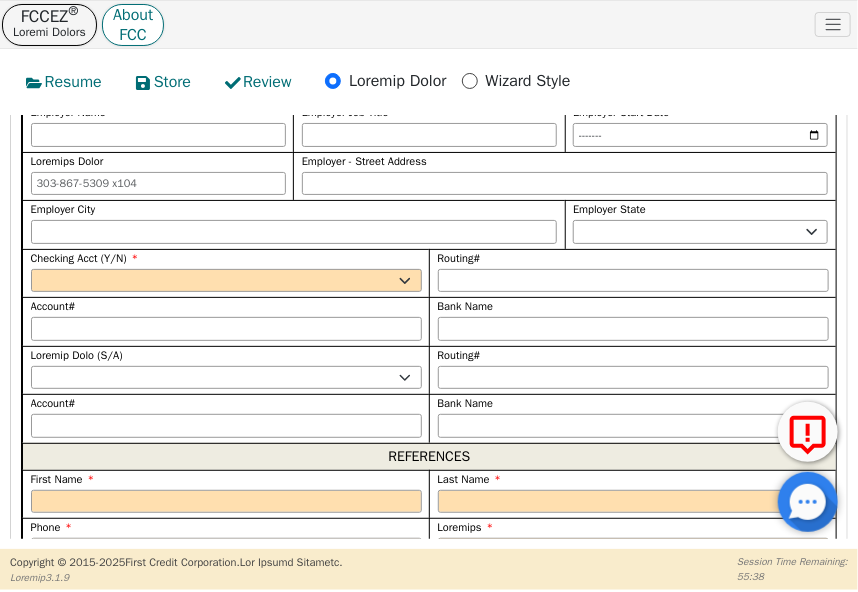 scroll, scrollTop: 2090, scrollLeft: 0, axis: vertical 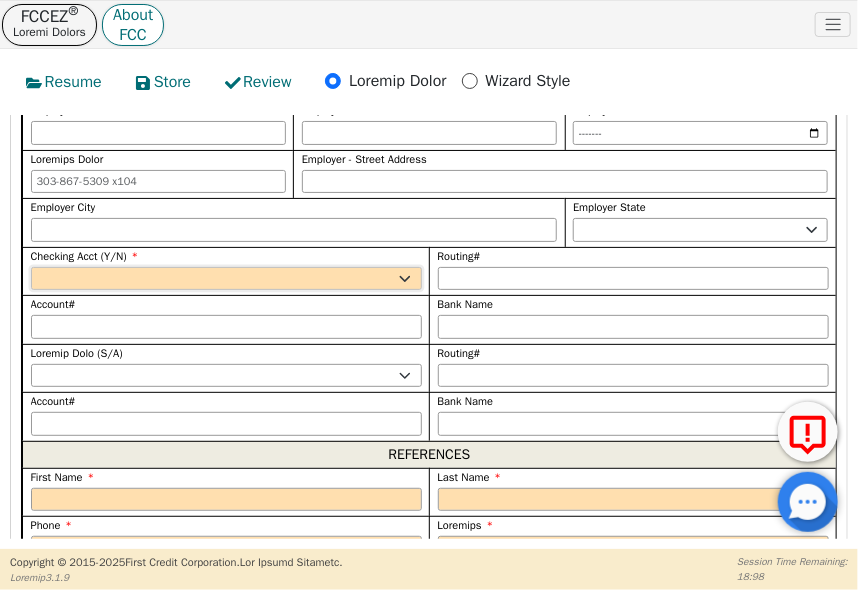 click on "Yes No" at bounding box center (226, 279) 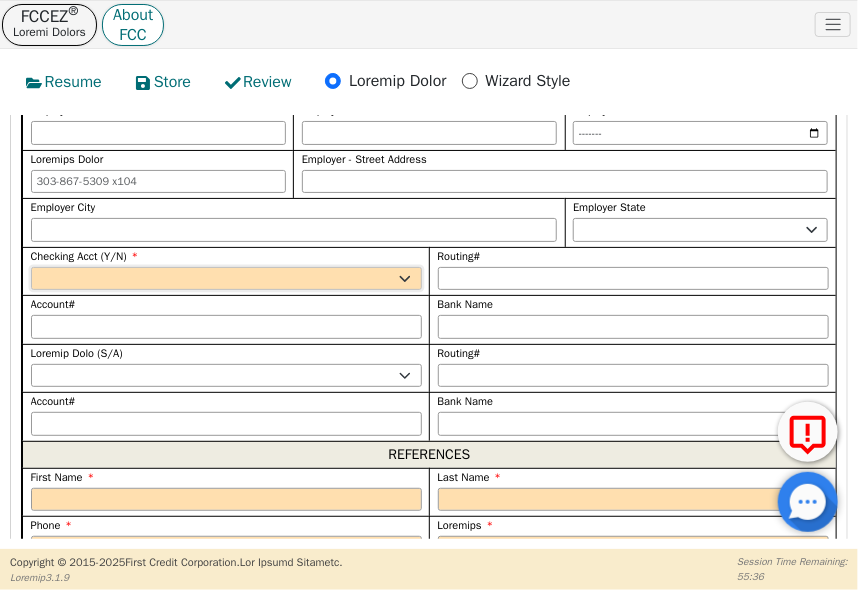 select on "y" 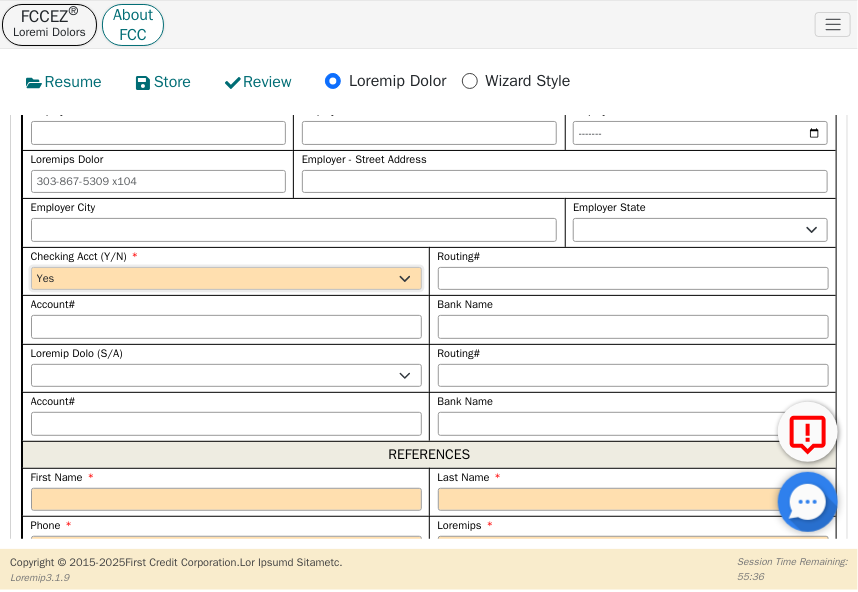 click on "Yes No" at bounding box center [226, 279] 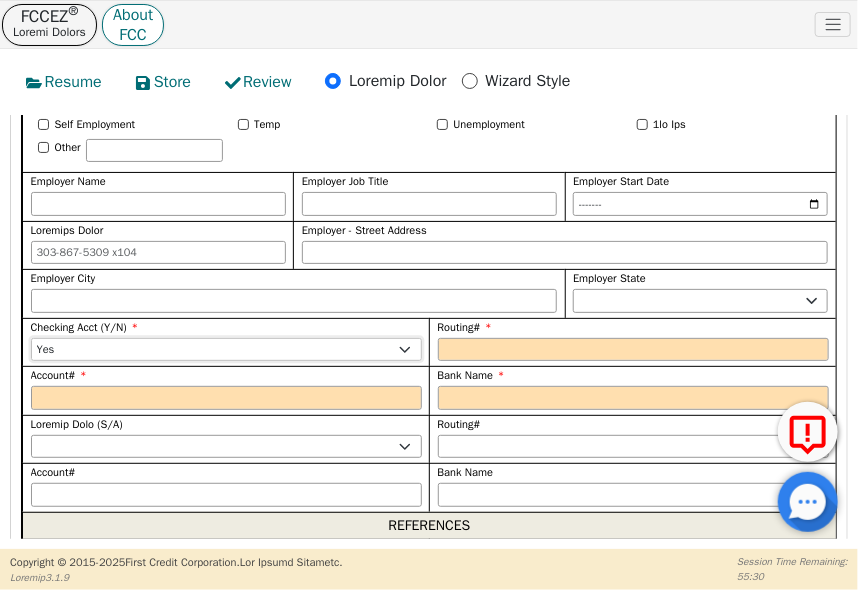 scroll, scrollTop: 1990, scrollLeft: 0, axis: vertical 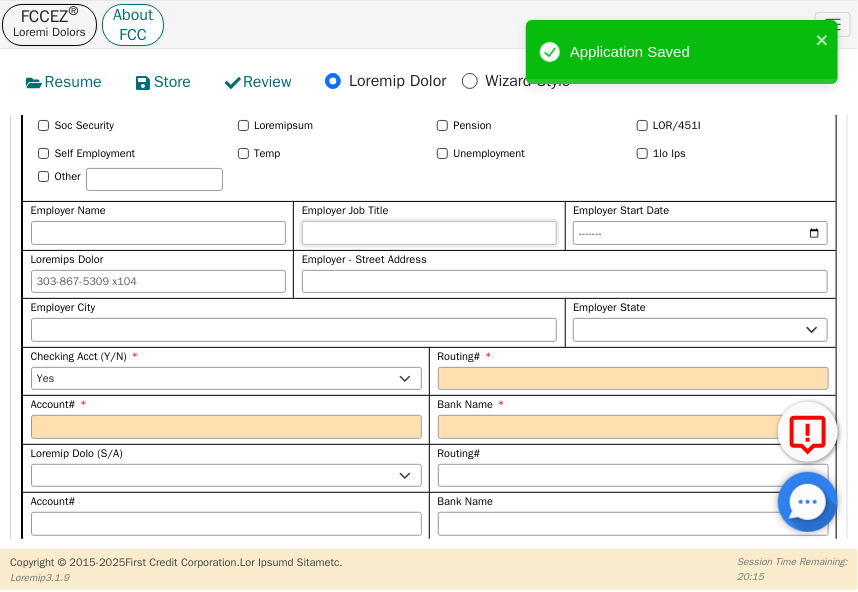 click on "Employer Job Title" at bounding box center (429, 233) 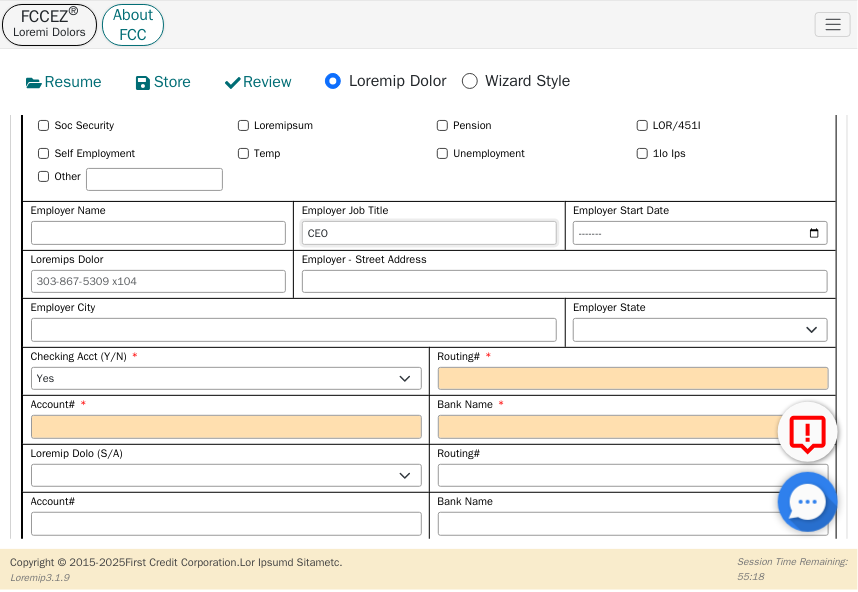 scroll, scrollTop: 1890, scrollLeft: 0, axis: vertical 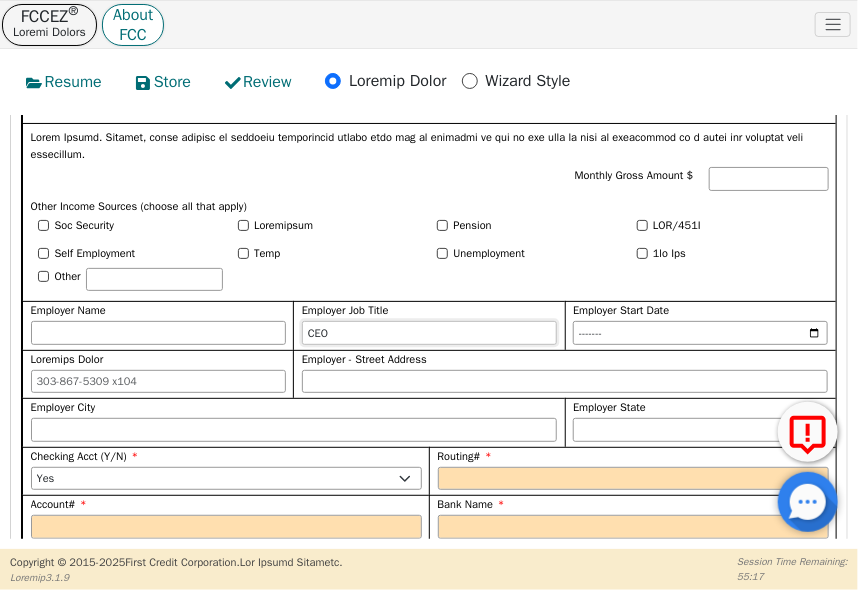 type on "CEO" 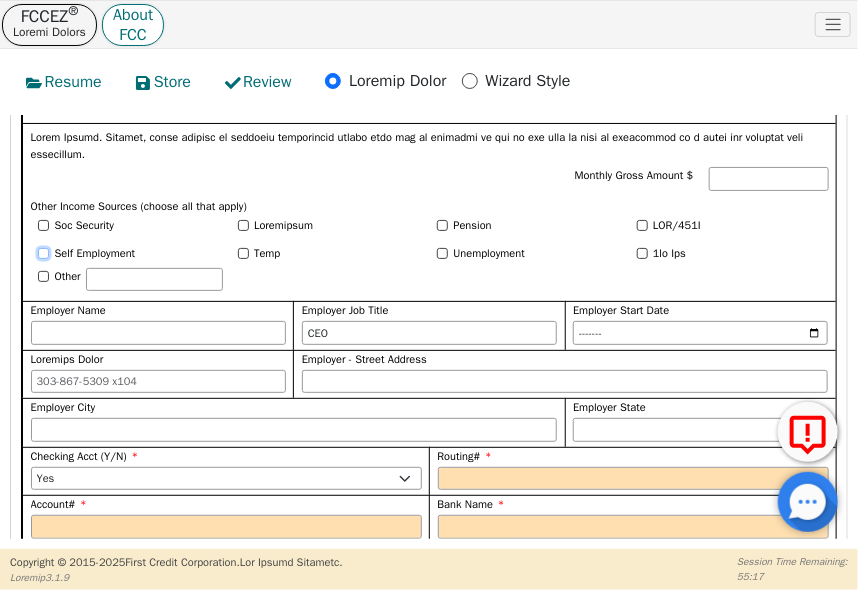 click on "Self Employment" at bounding box center [43, 253] 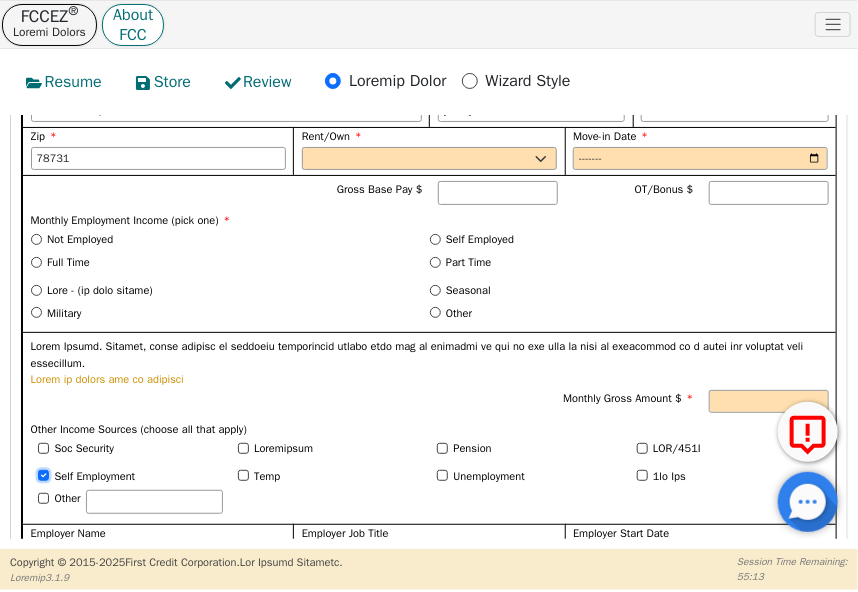 scroll, scrollTop: 1690, scrollLeft: 0, axis: vertical 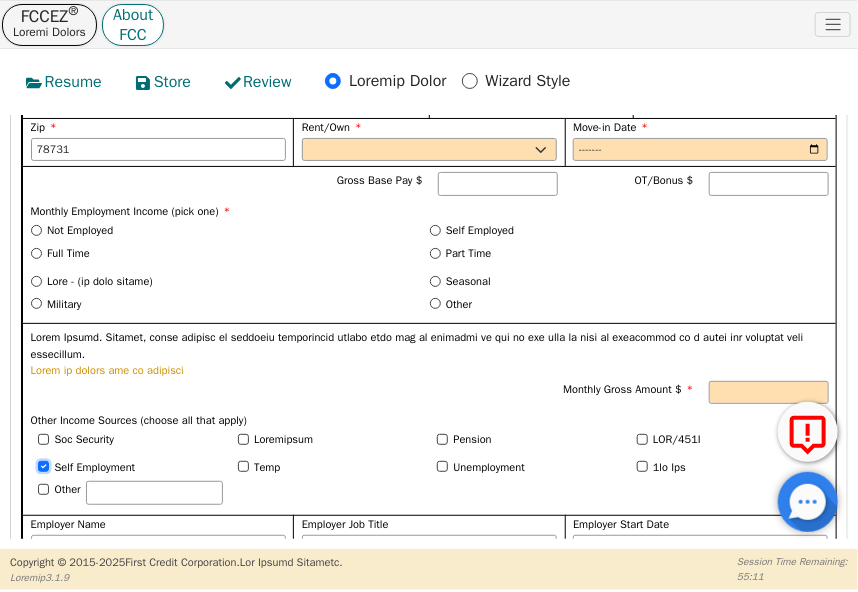 click on "Self Employment" at bounding box center (43, 466) 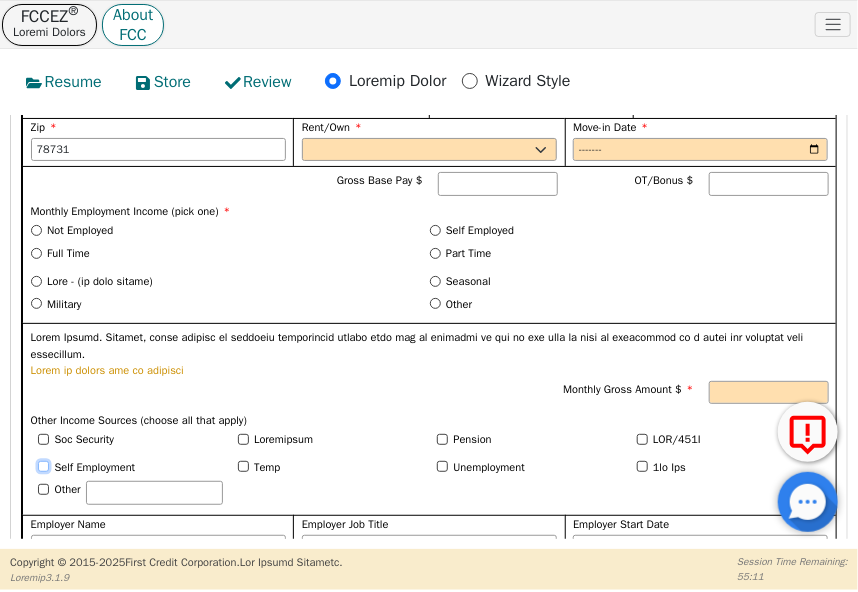 checkbox on "lorem" 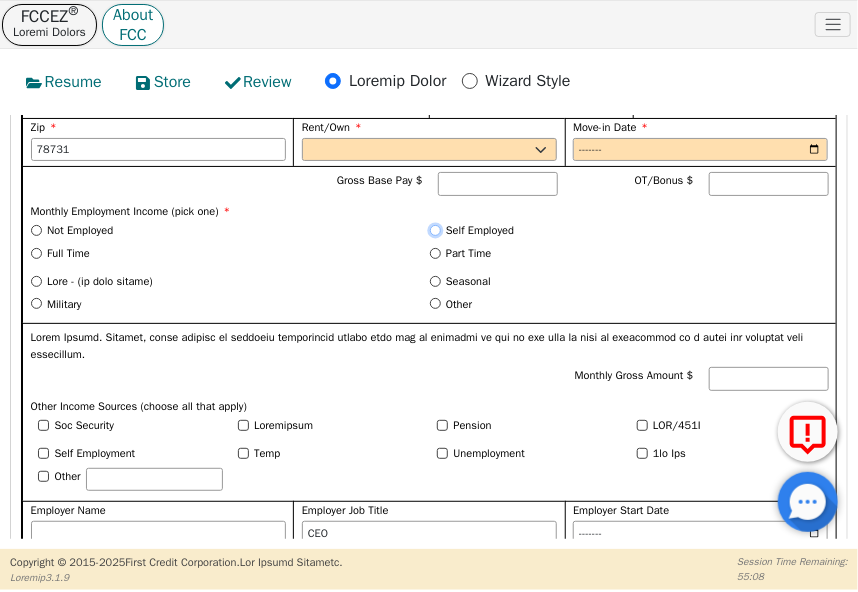click on "Self Employed" at bounding box center (435, 230) 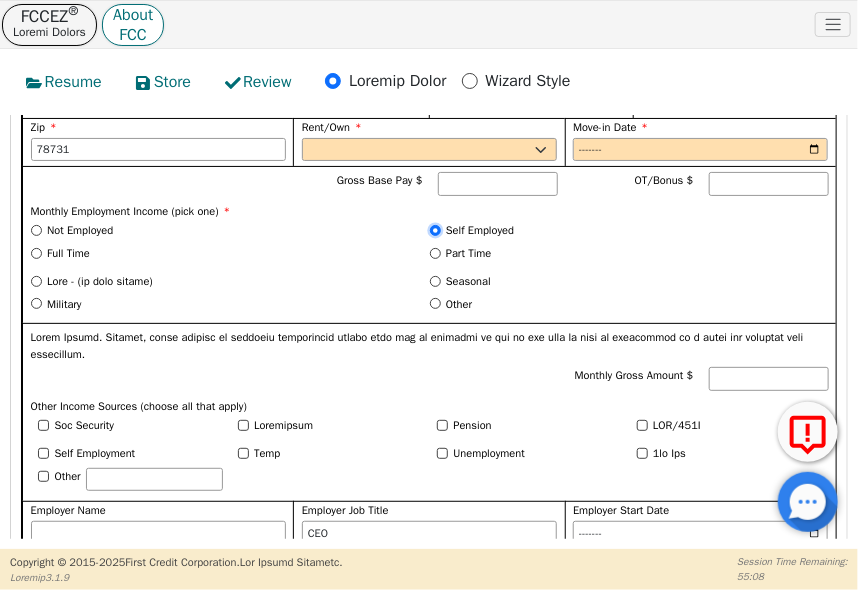 radio on "true" 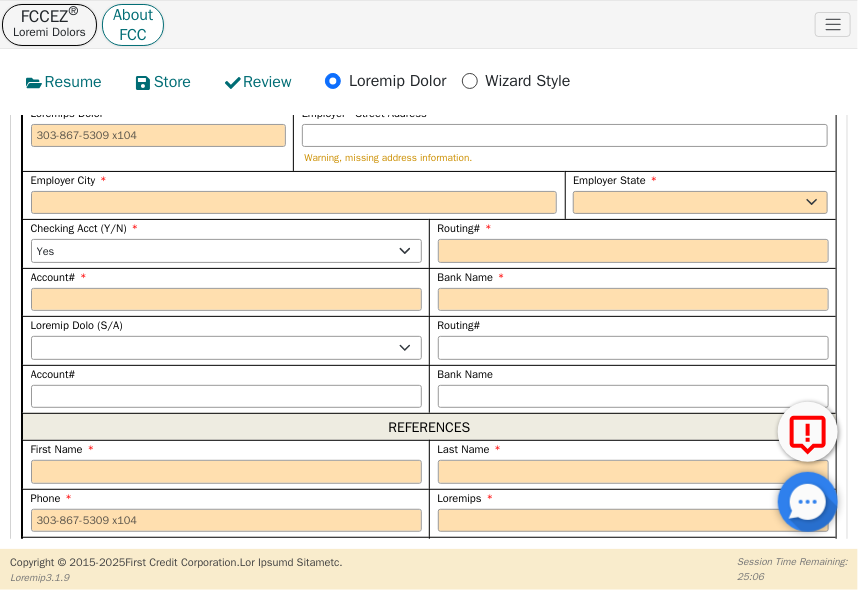 scroll, scrollTop: 2190, scrollLeft: 0, axis: vertical 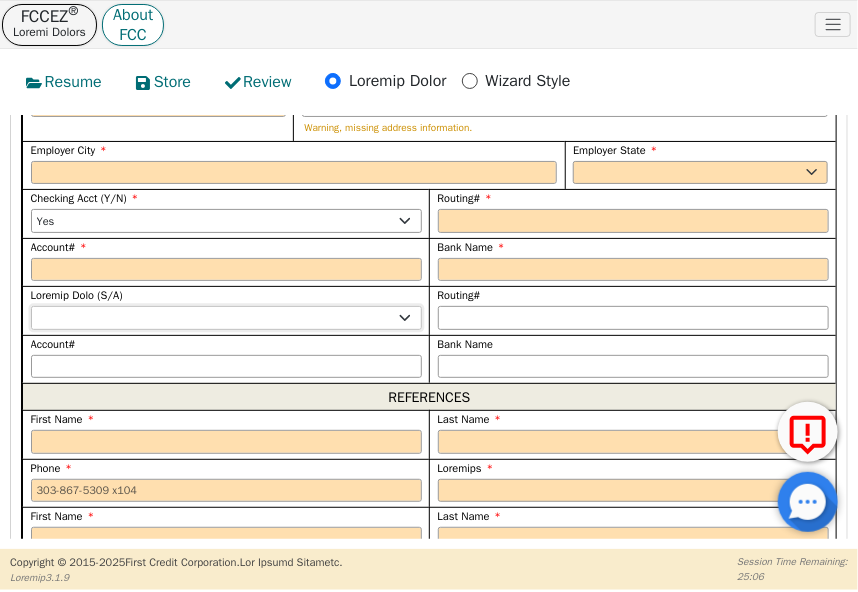 click on "Yes No" at bounding box center [226, 318] 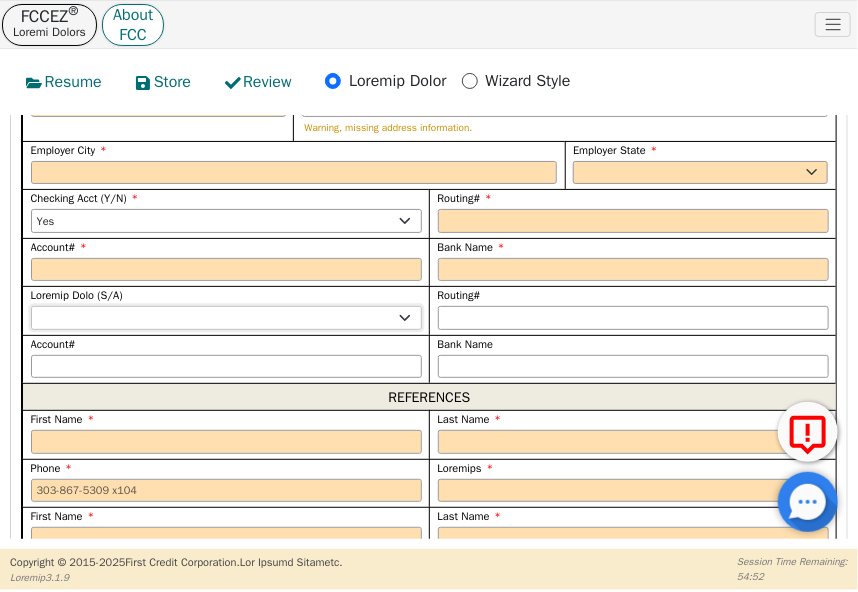 select on "n" 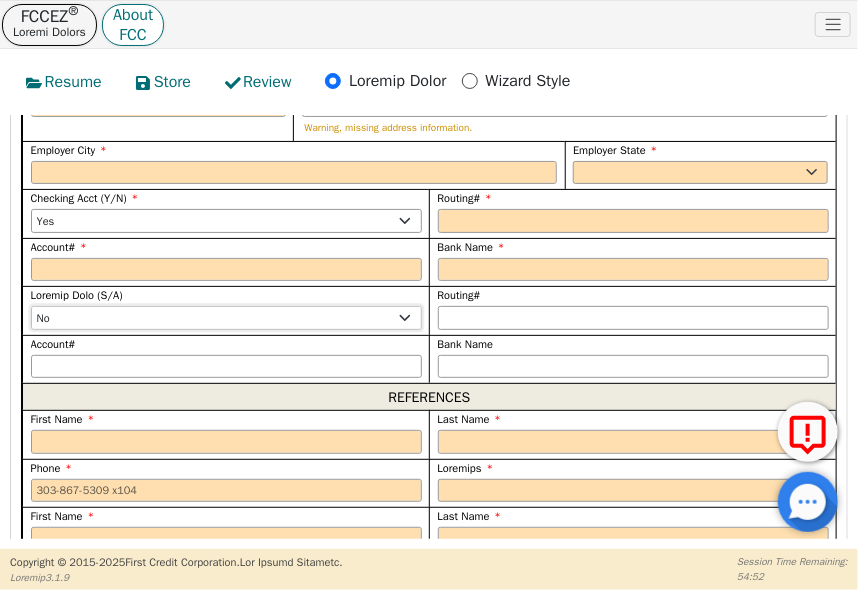 click on "Yes No" at bounding box center (226, 318) 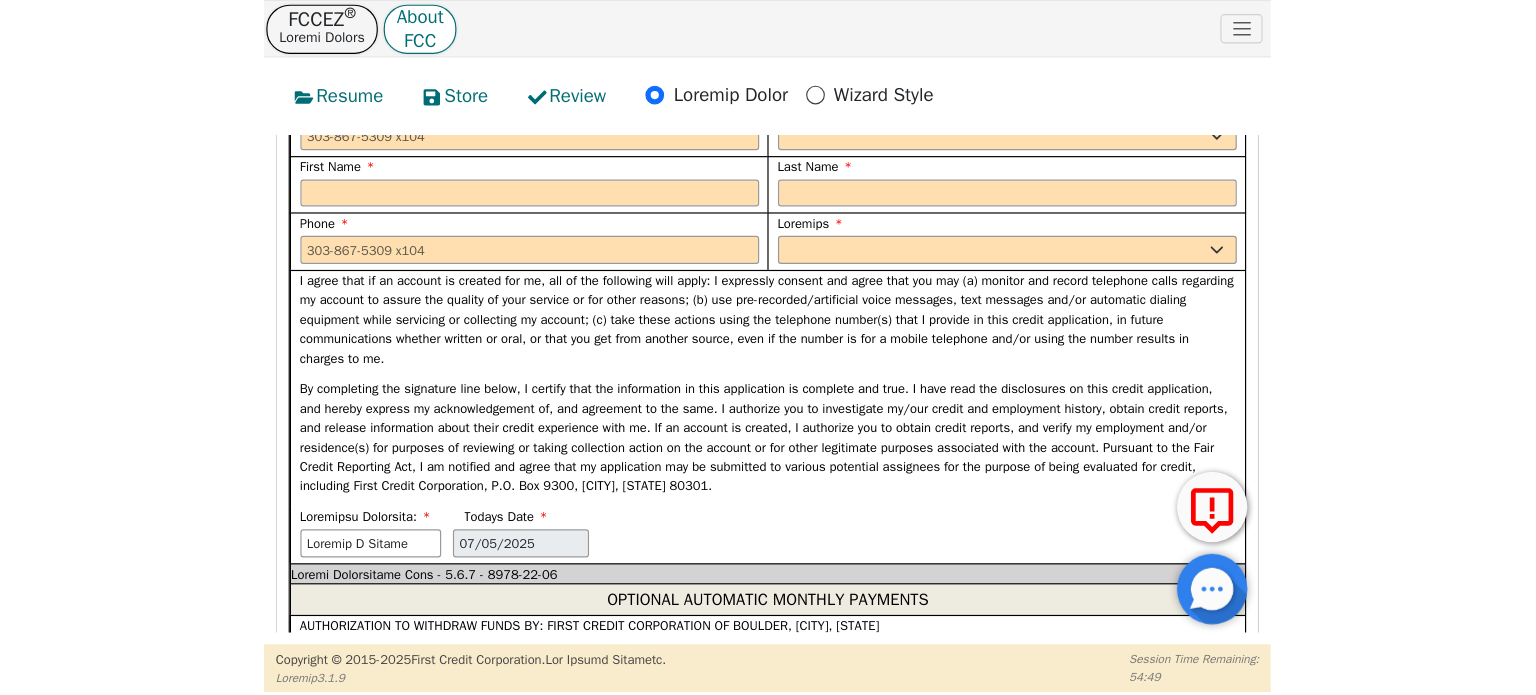 scroll, scrollTop: 2490, scrollLeft: 0, axis: vertical 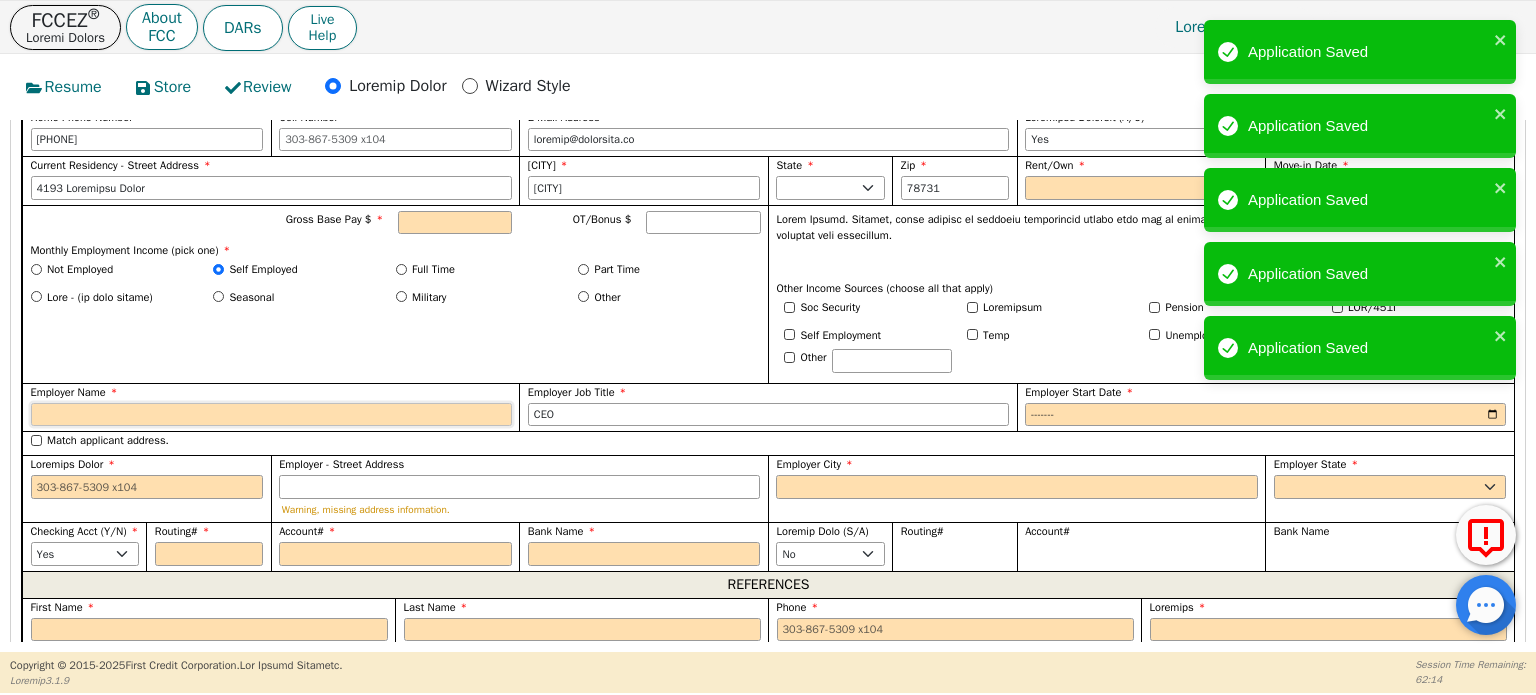 click on "Employer Name" at bounding box center (271, 415) 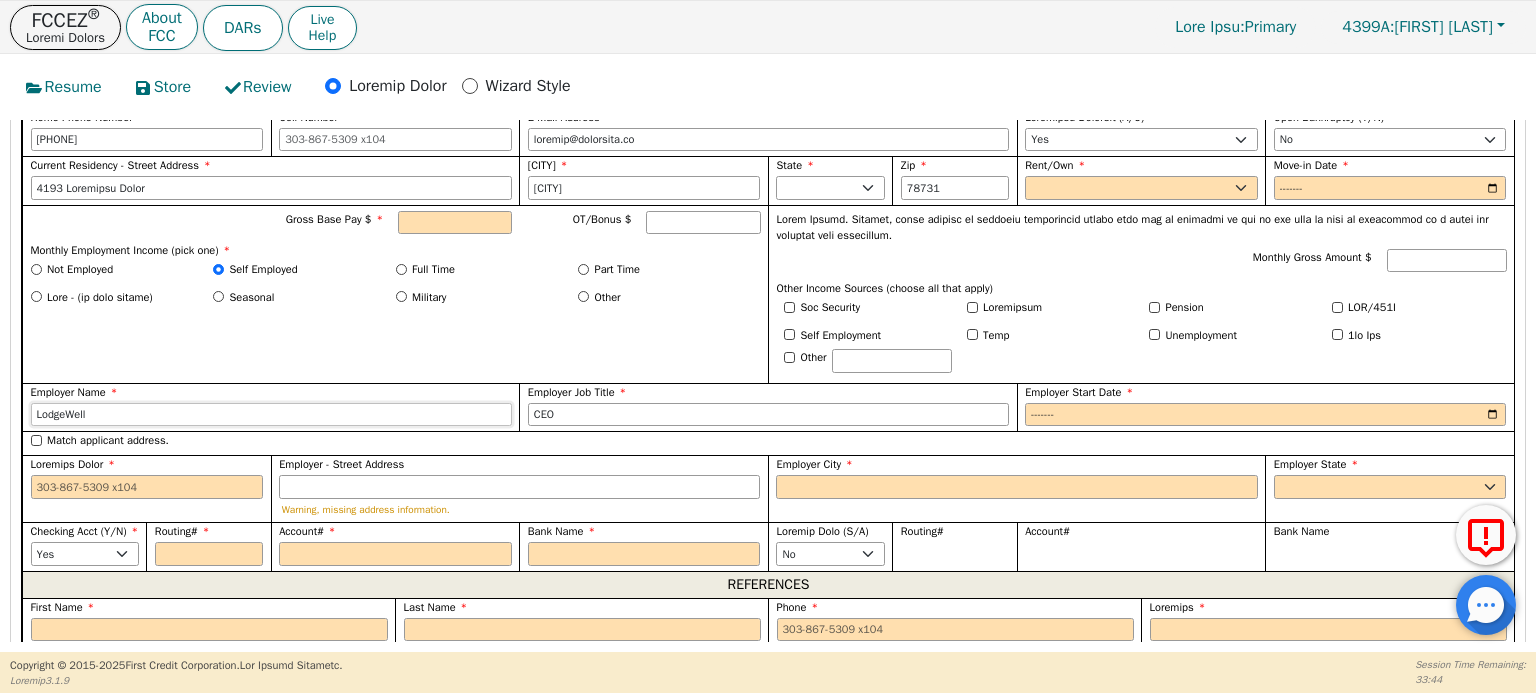 type on "LodgeWell" 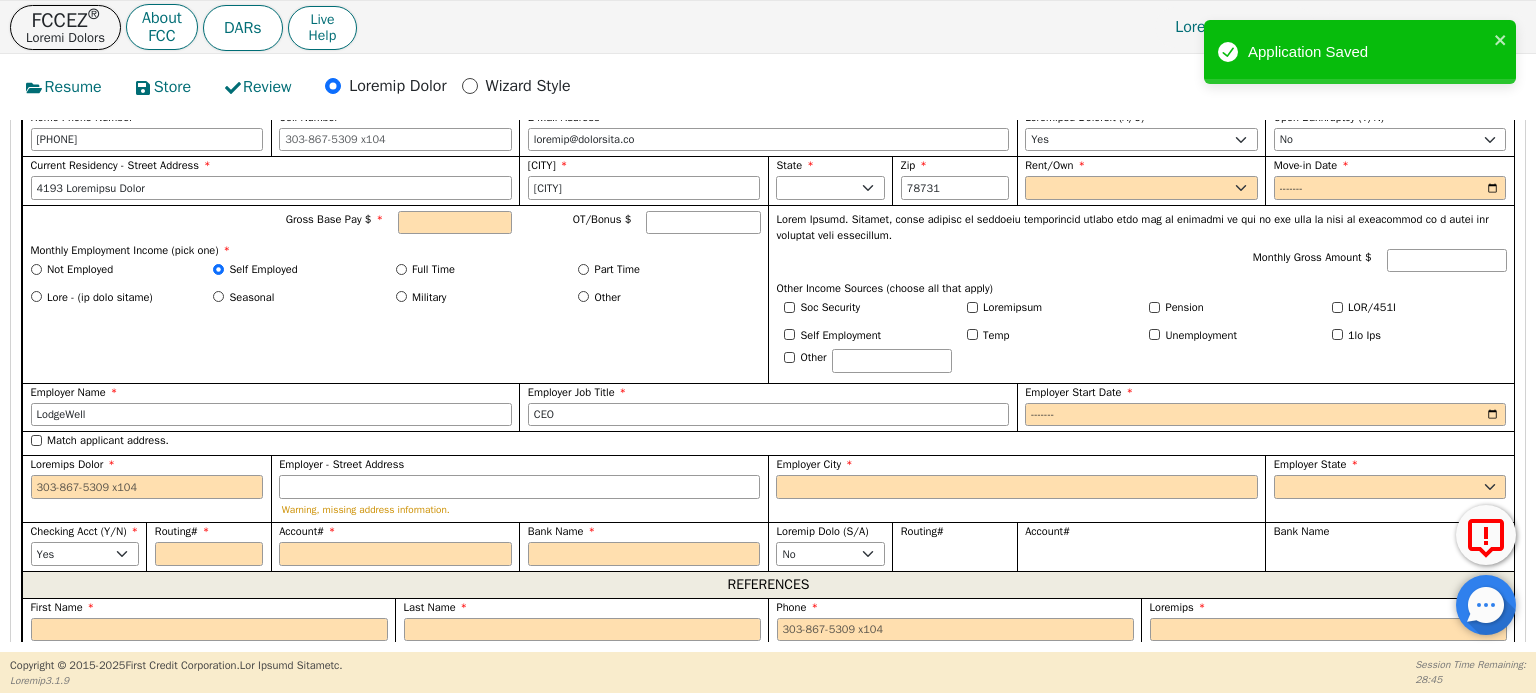 click on "Resume Store Review Classic Style Wizard Style" at bounding box center (768, 92) 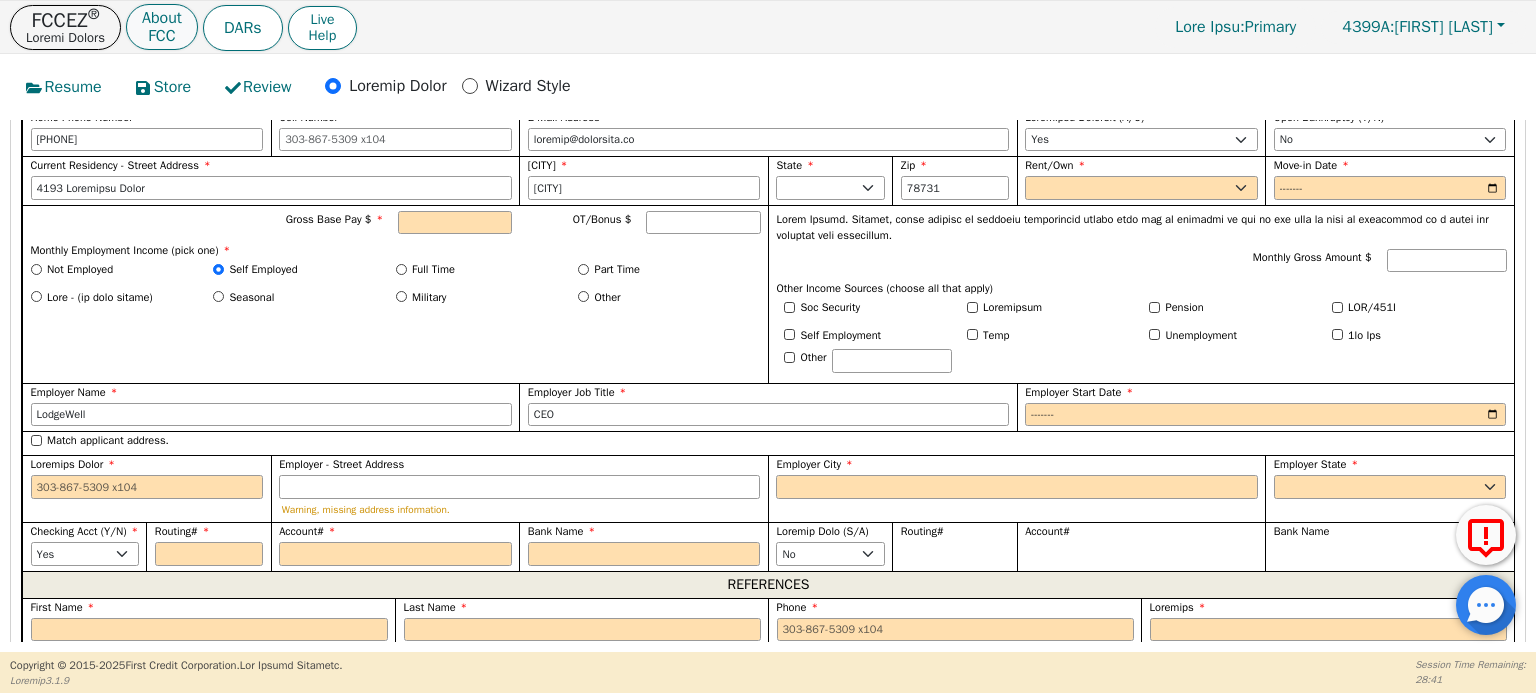 scroll, scrollTop: 1071, scrollLeft: 0, axis: vertical 